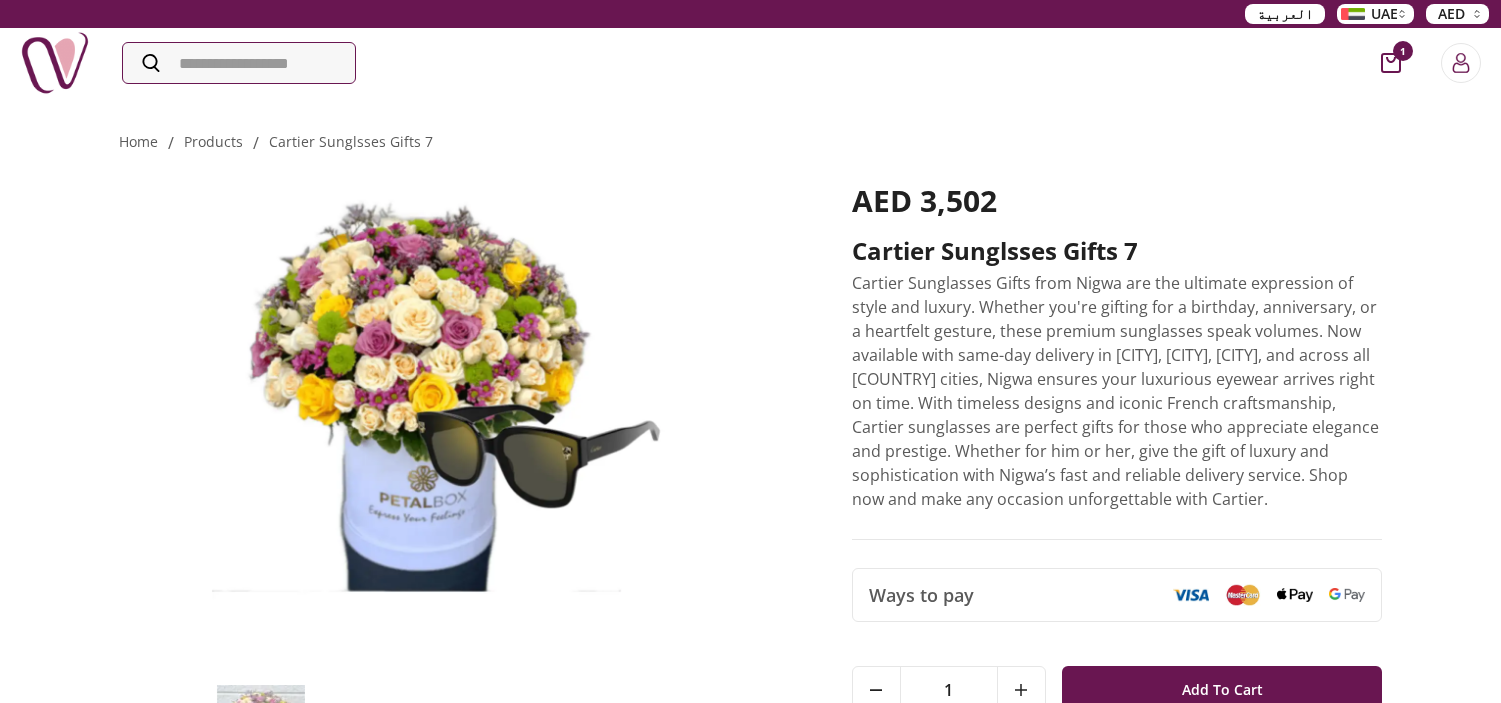 scroll, scrollTop: 0, scrollLeft: 0, axis: both 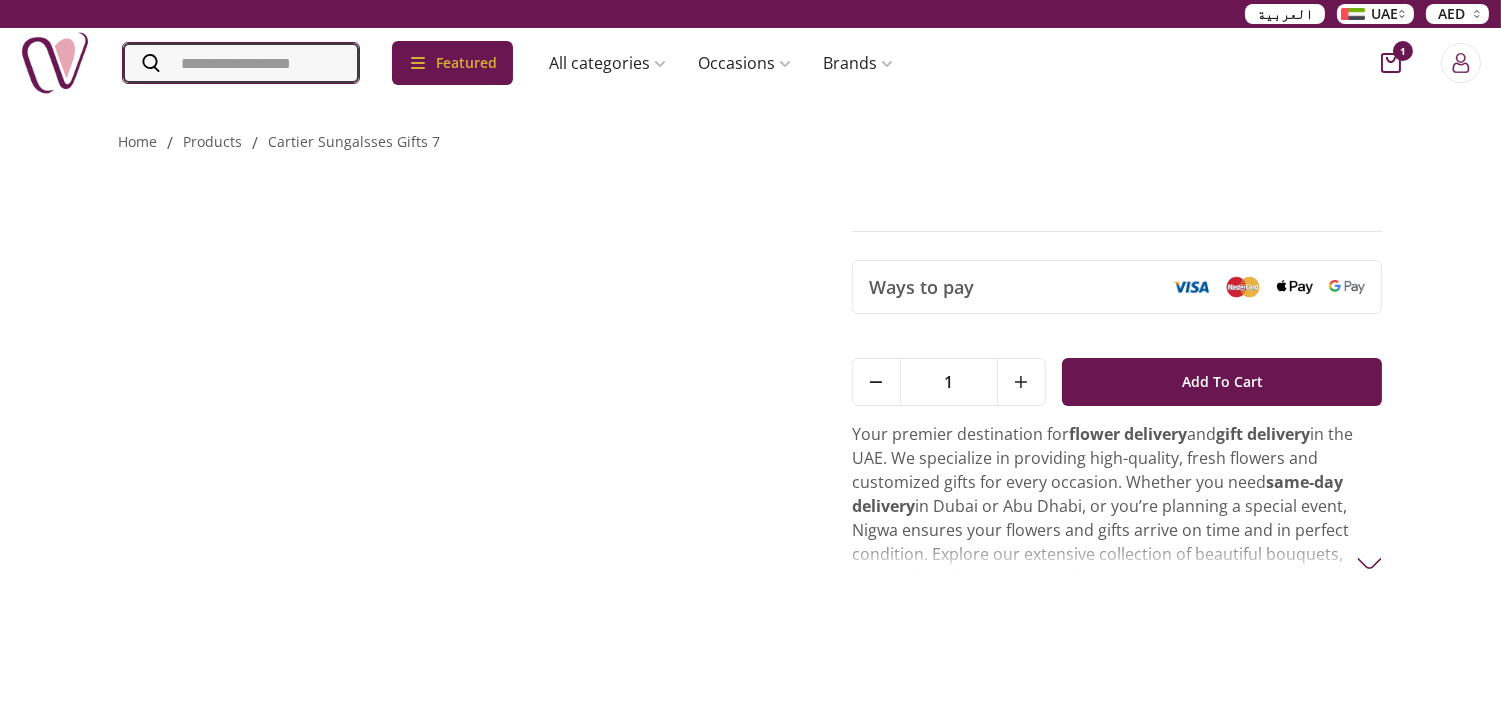 click at bounding box center (241, 63) 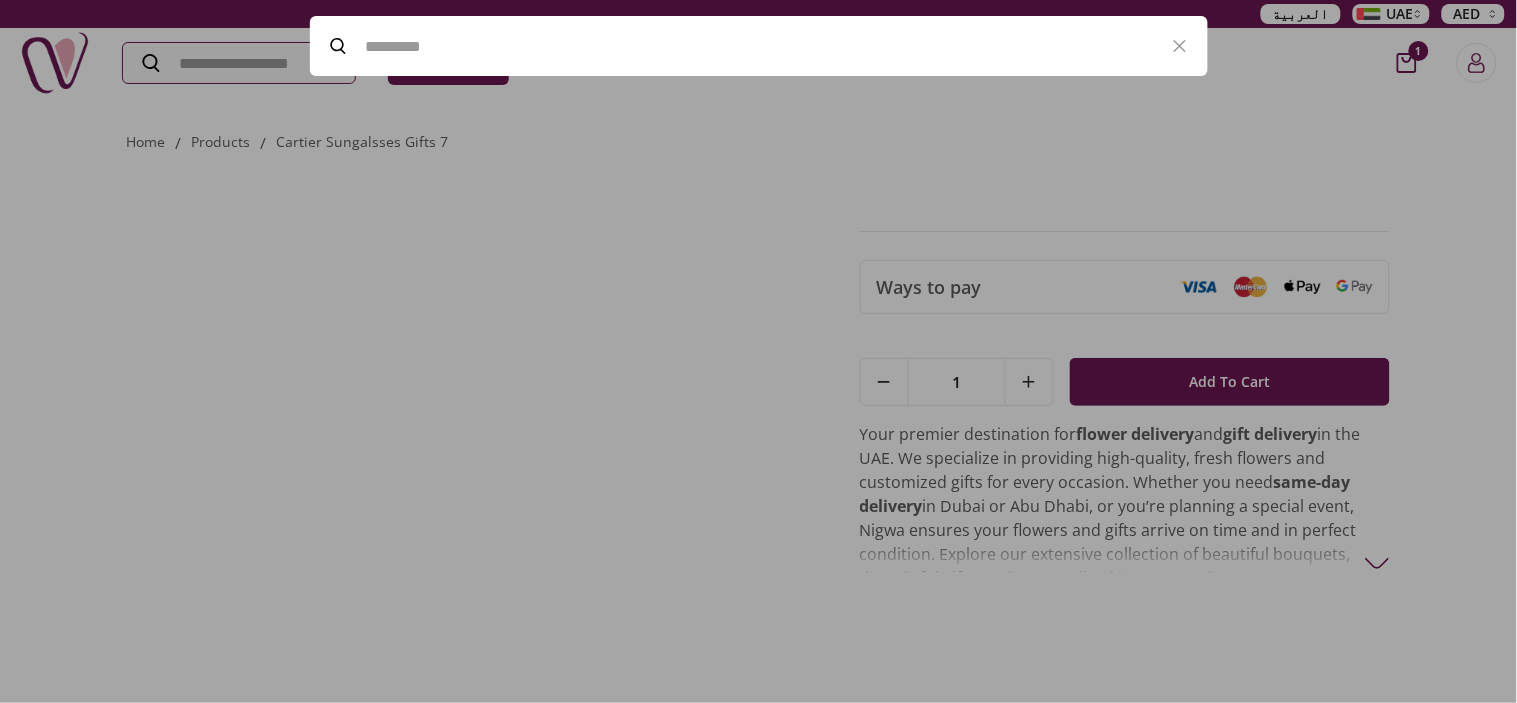 paste on "**********" 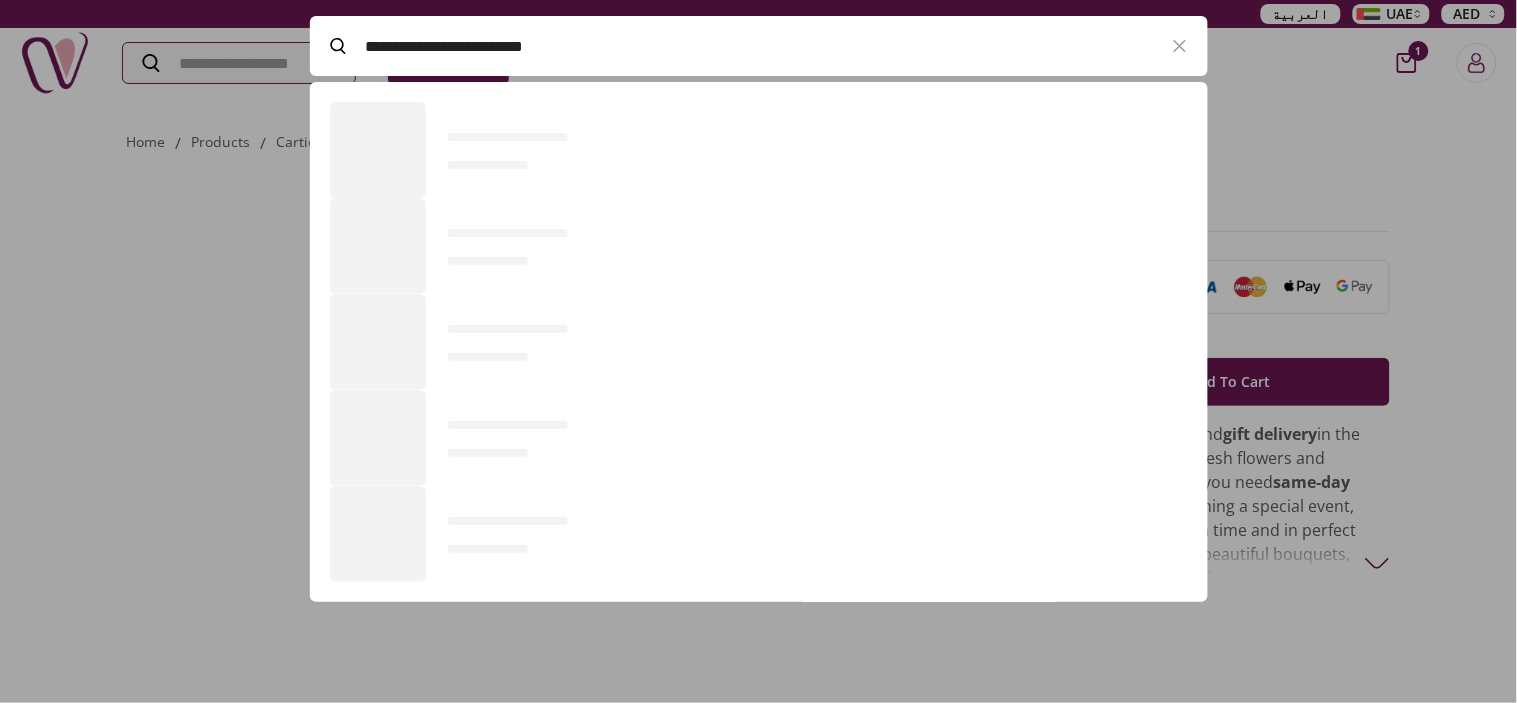 scroll, scrollTop: 520, scrollLeft: 897, axis: both 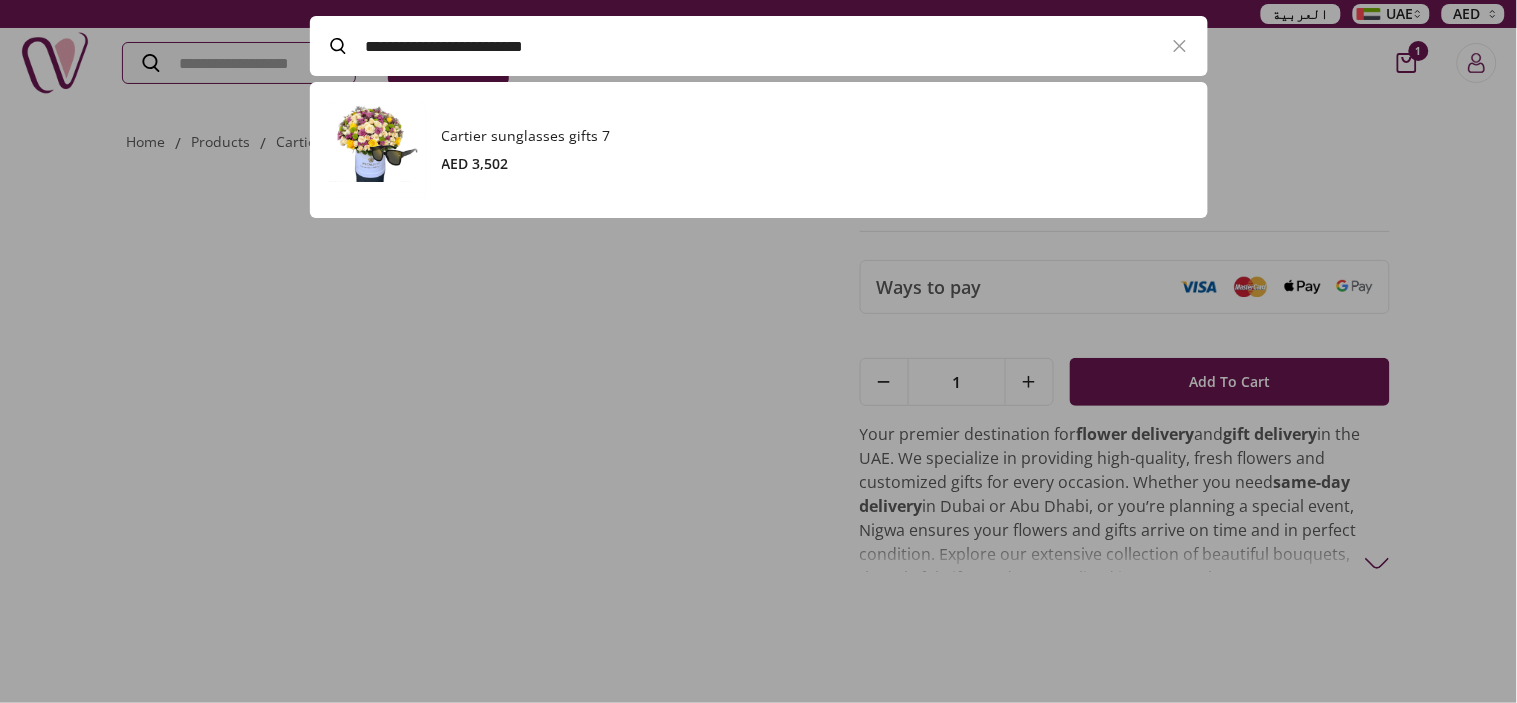 click on "Cartier sunglasses gifts 7" at bounding box center (815, 136) 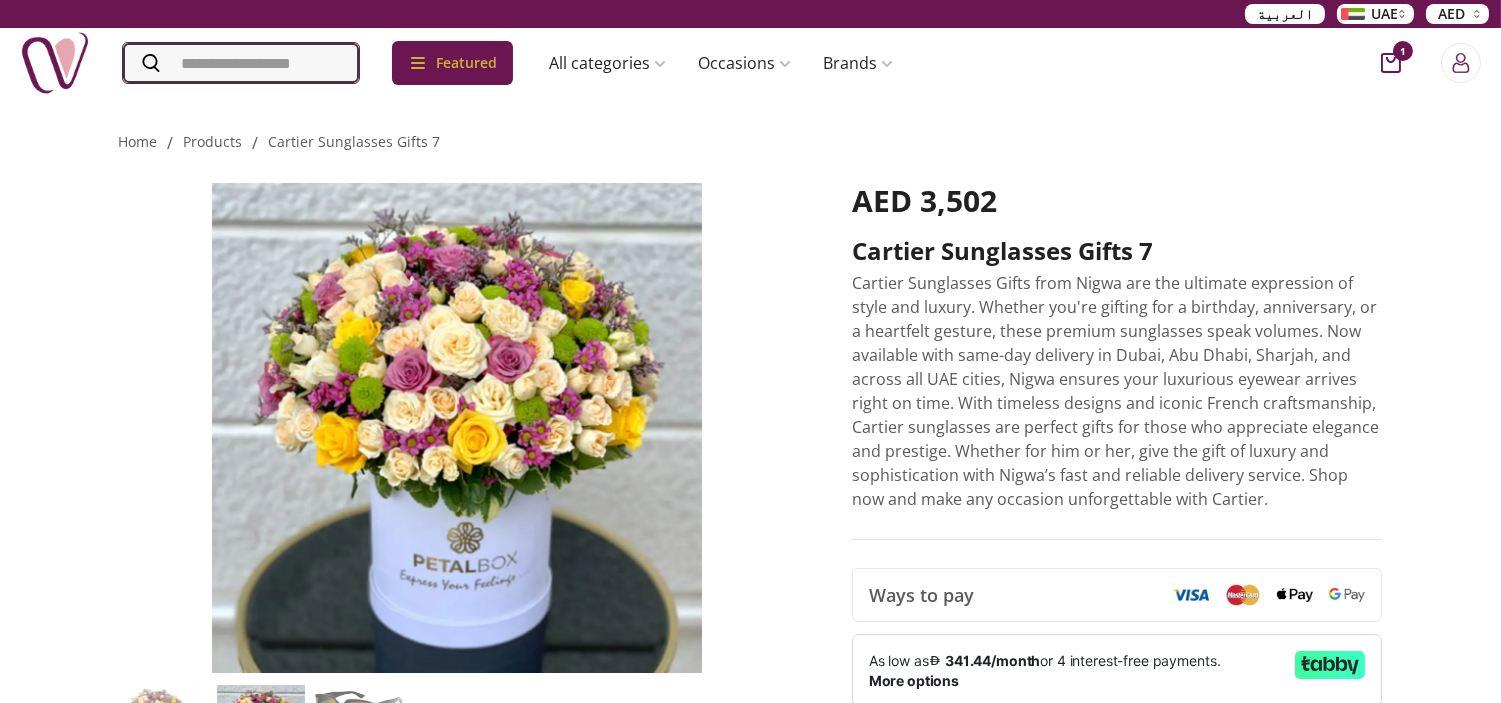 click at bounding box center [241, 63] 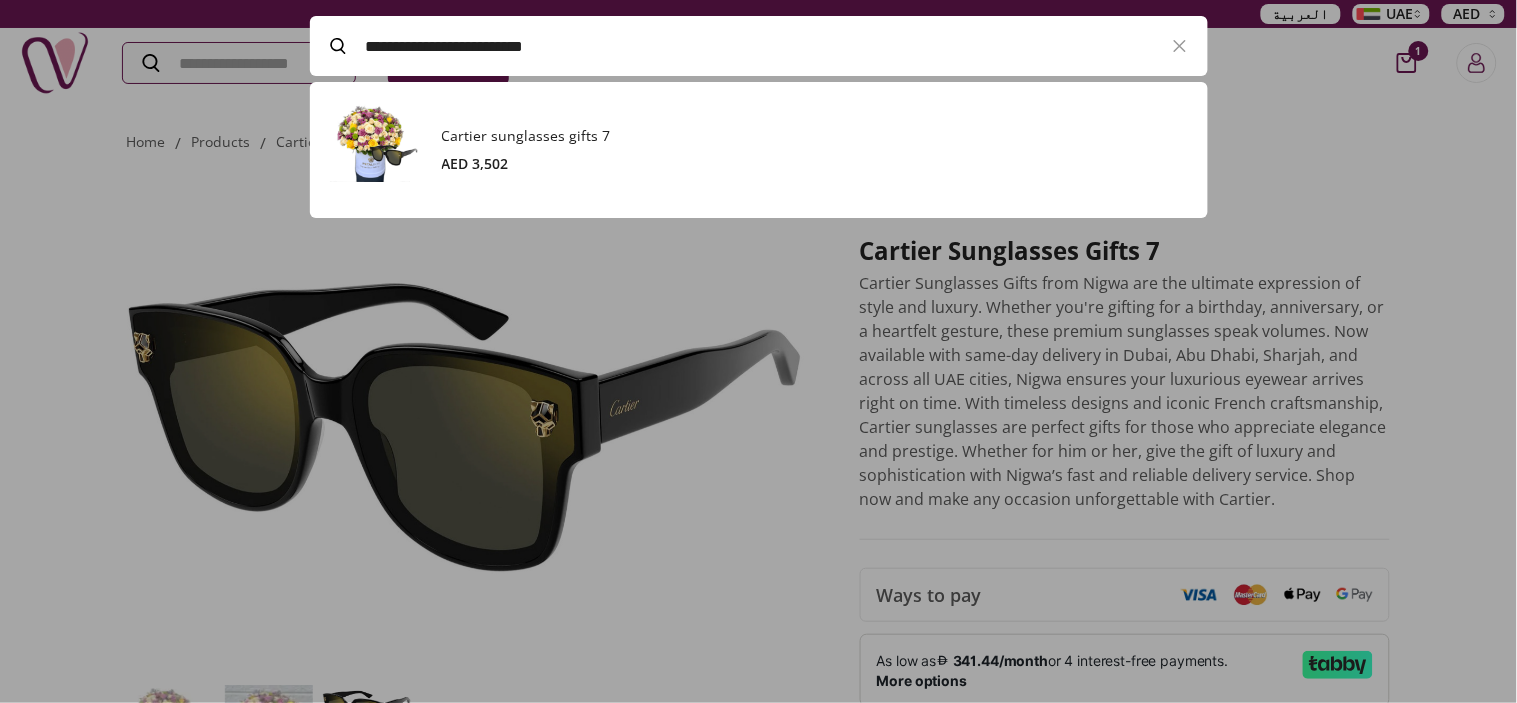 paste on "**********" 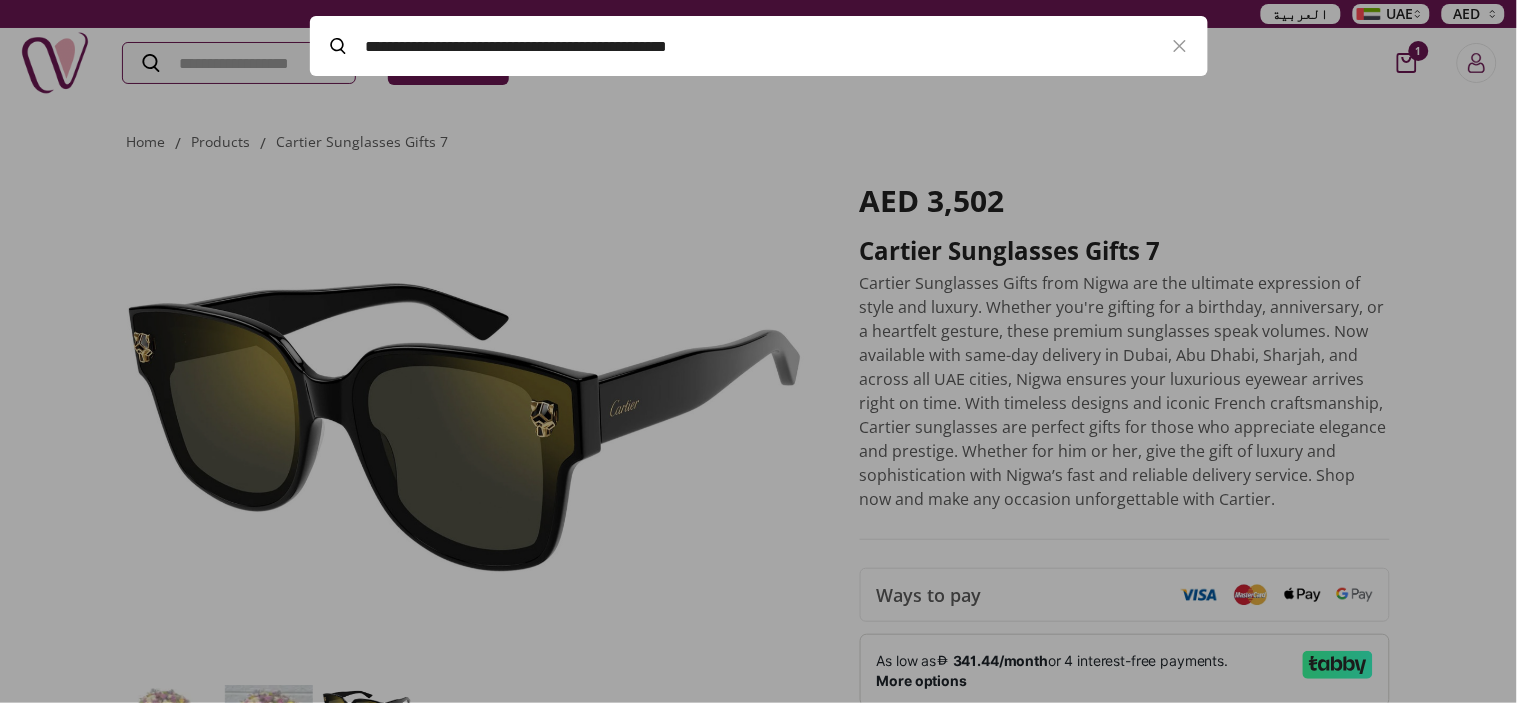scroll, scrollTop: 0, scrollLeft: 0, axis: both 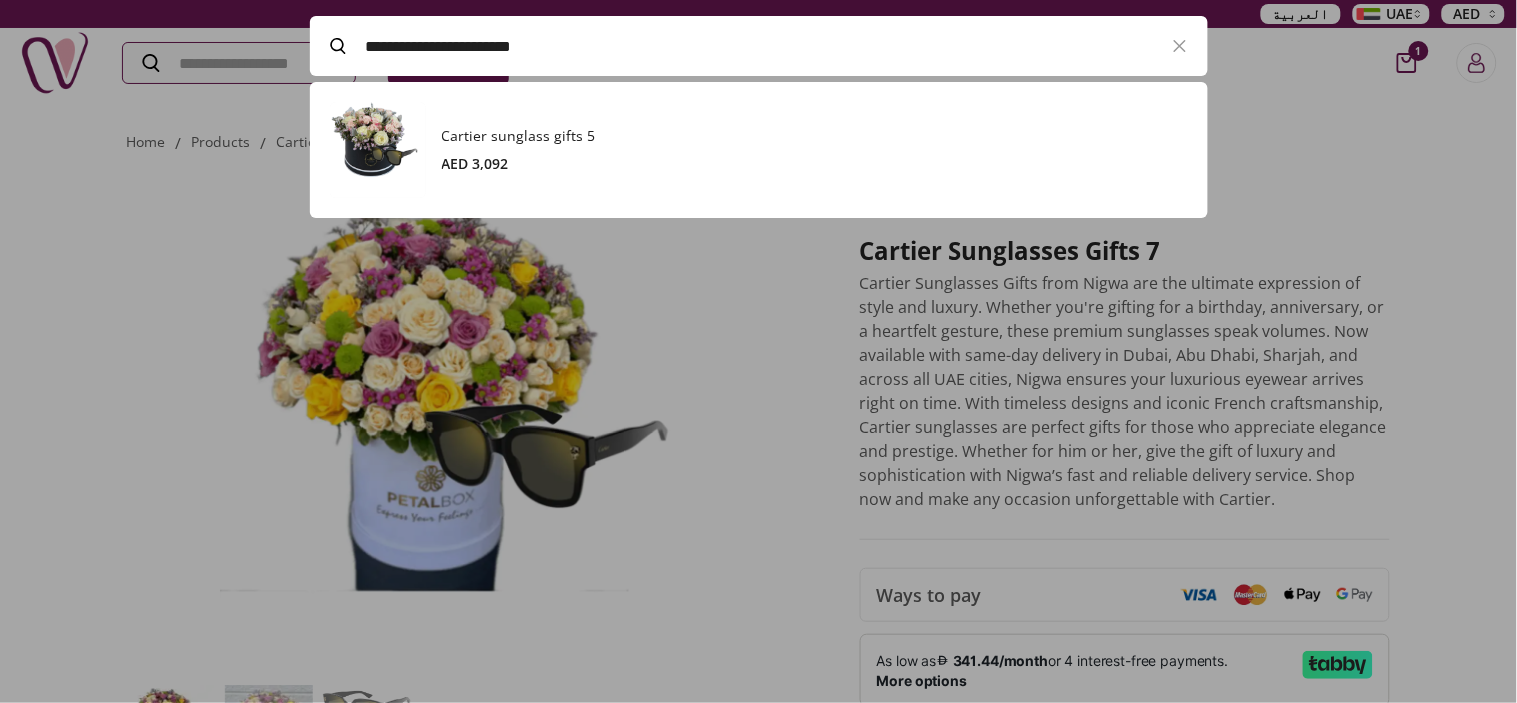 click on "Cartier sunglass gifts 5" at bounding box center [815, 136] 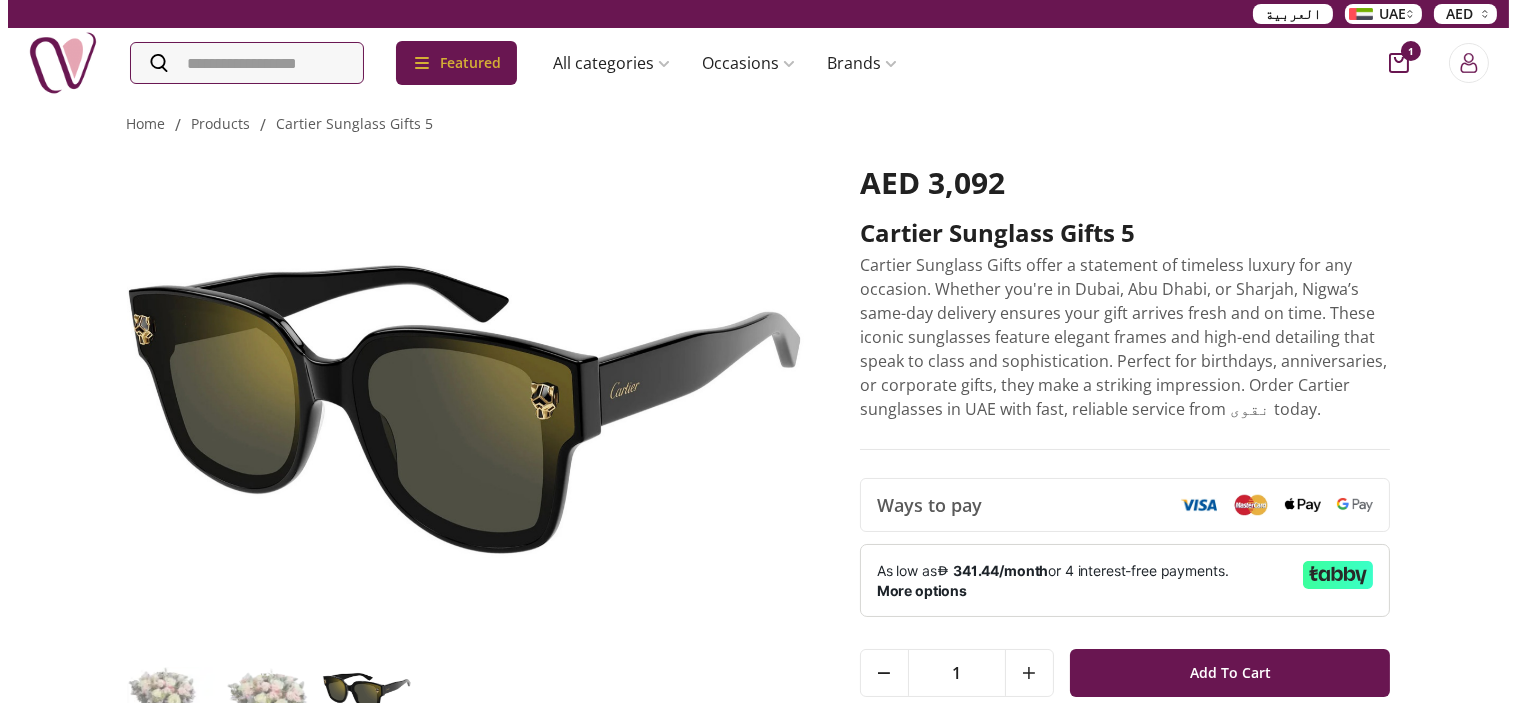 scroll, scrollTop: 0, scrollLeft: 0, axis: both 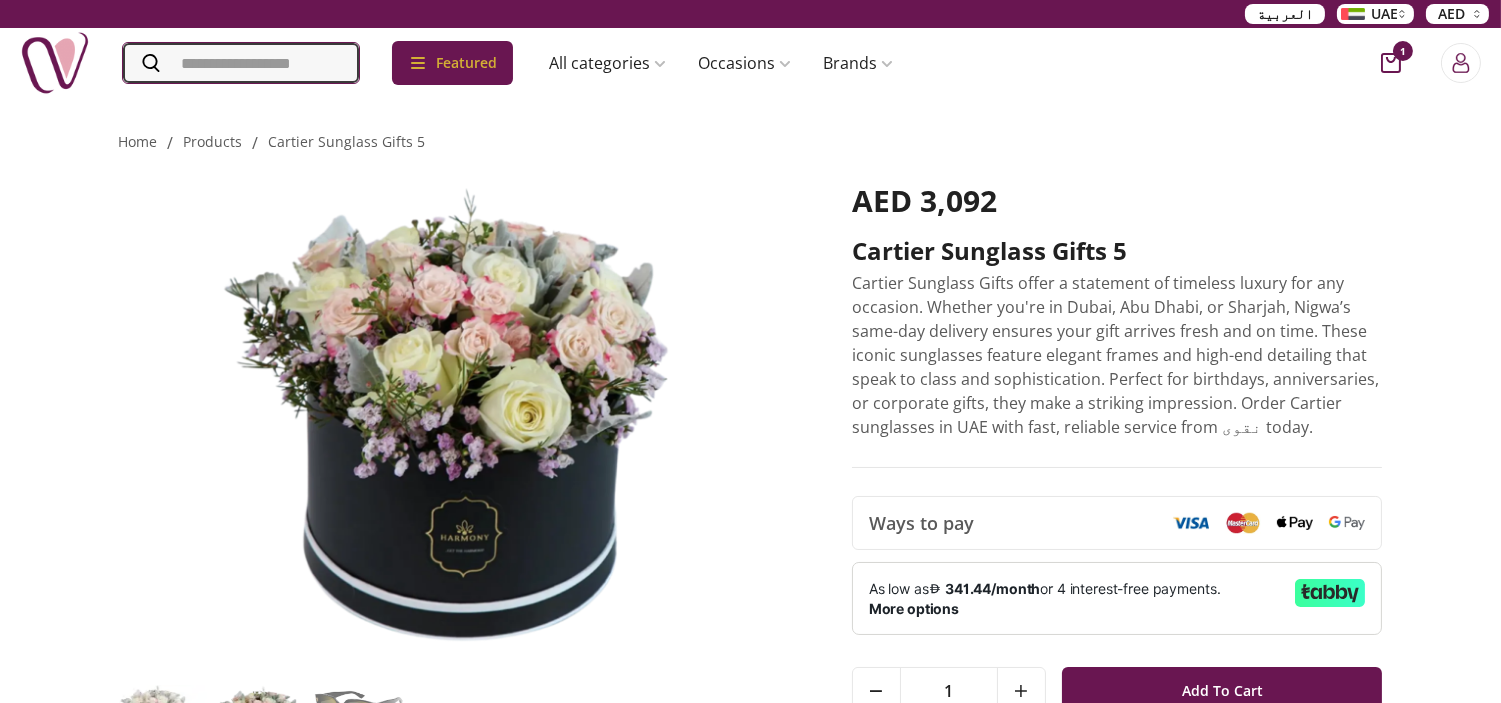click at bounding box center [241, 63] 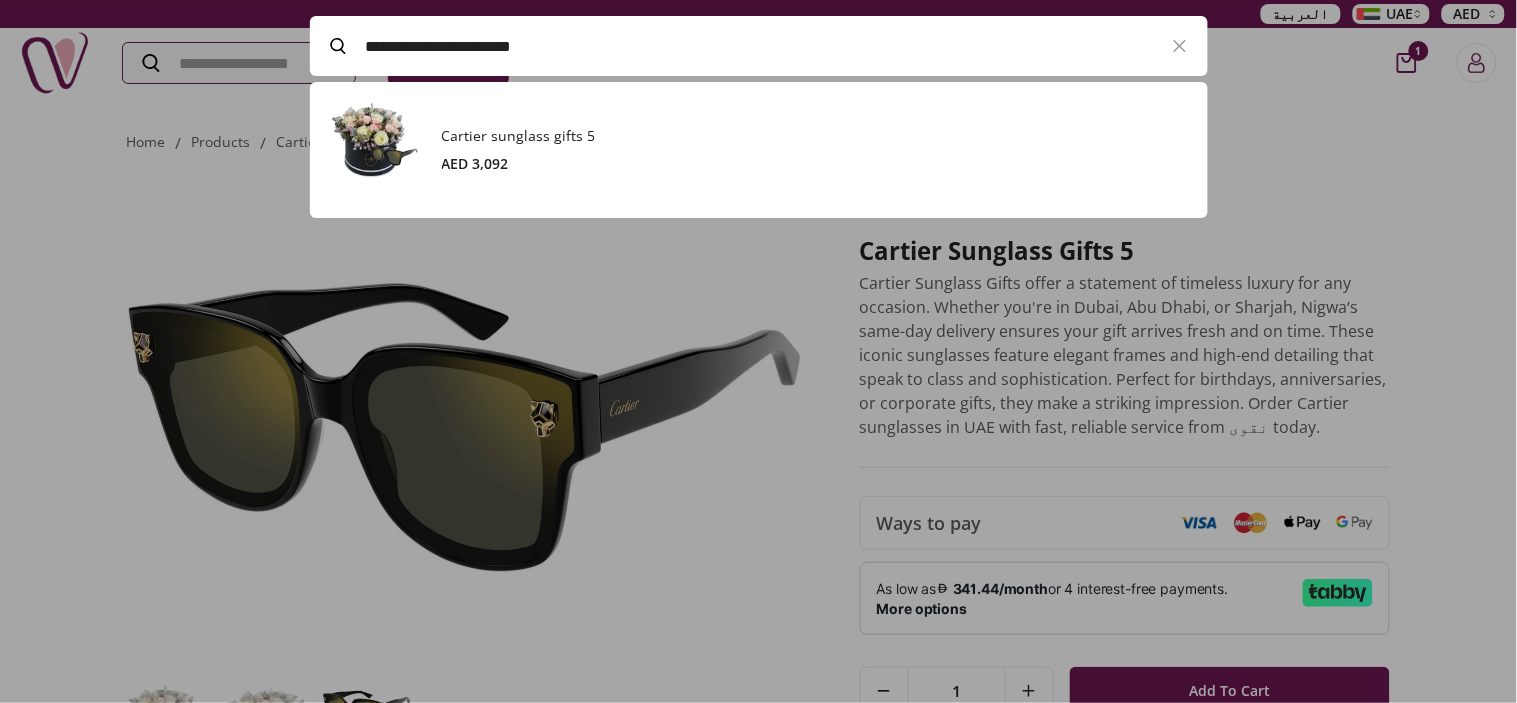 paste on "**" 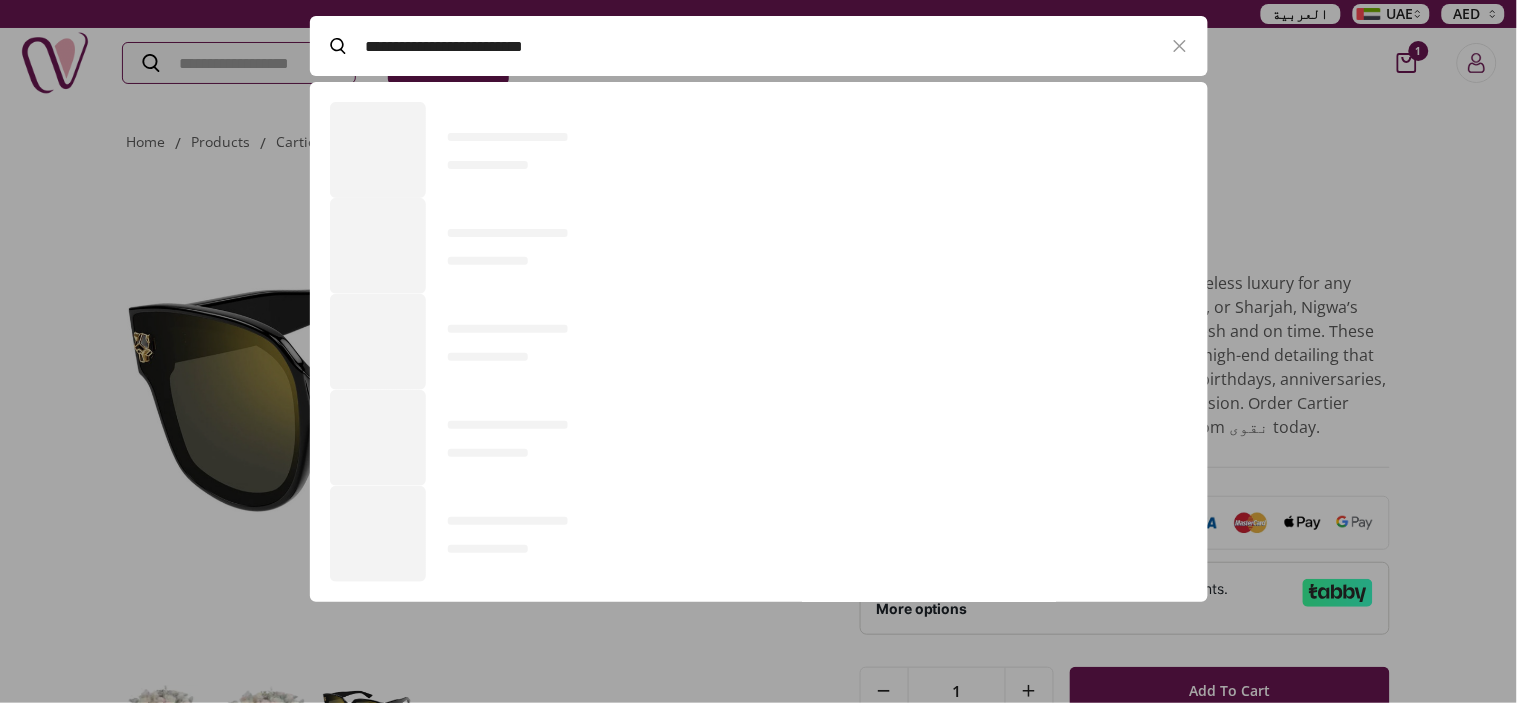 scroll, scrollTop: 136, scrollLeft: 897, axis: both 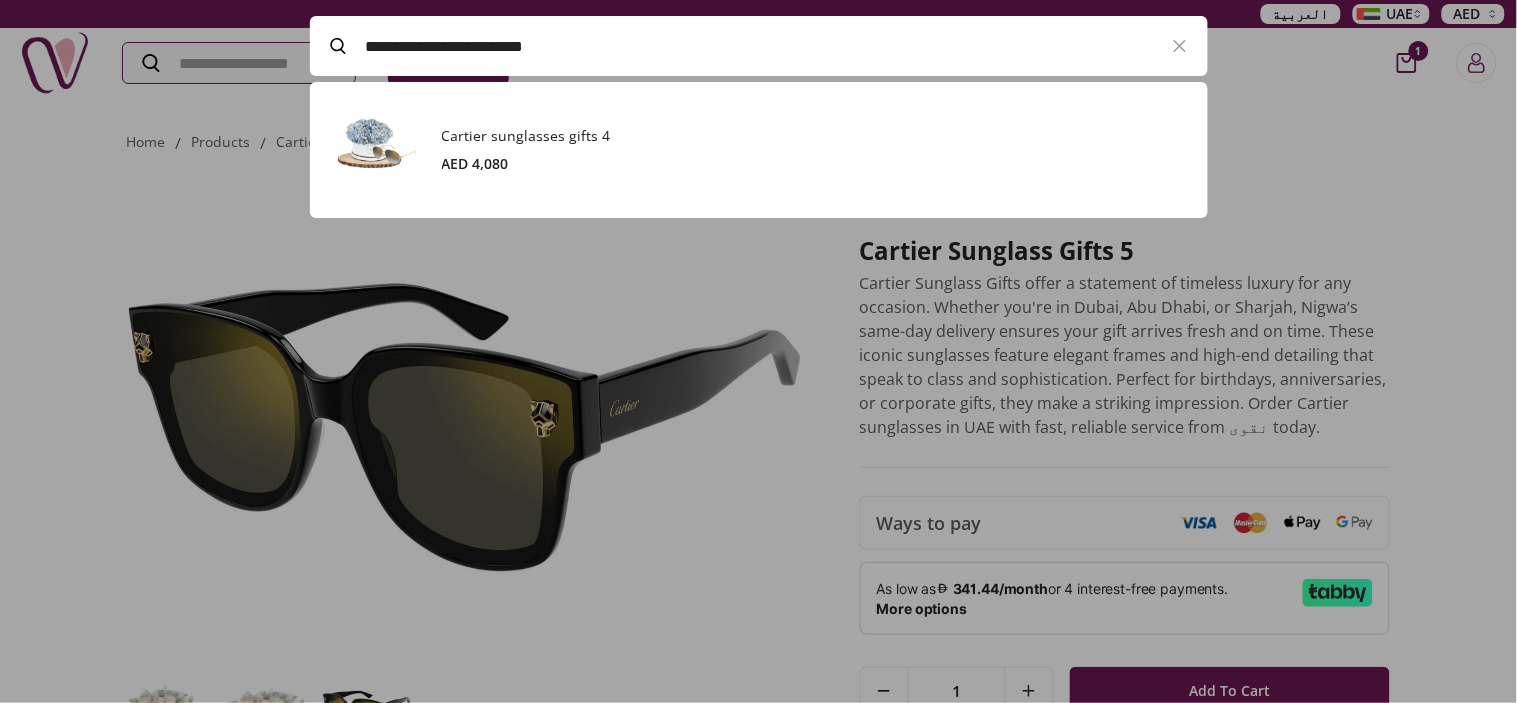 click on "Cartier sunglasses gifts 4" at bounding box center (815, 136) 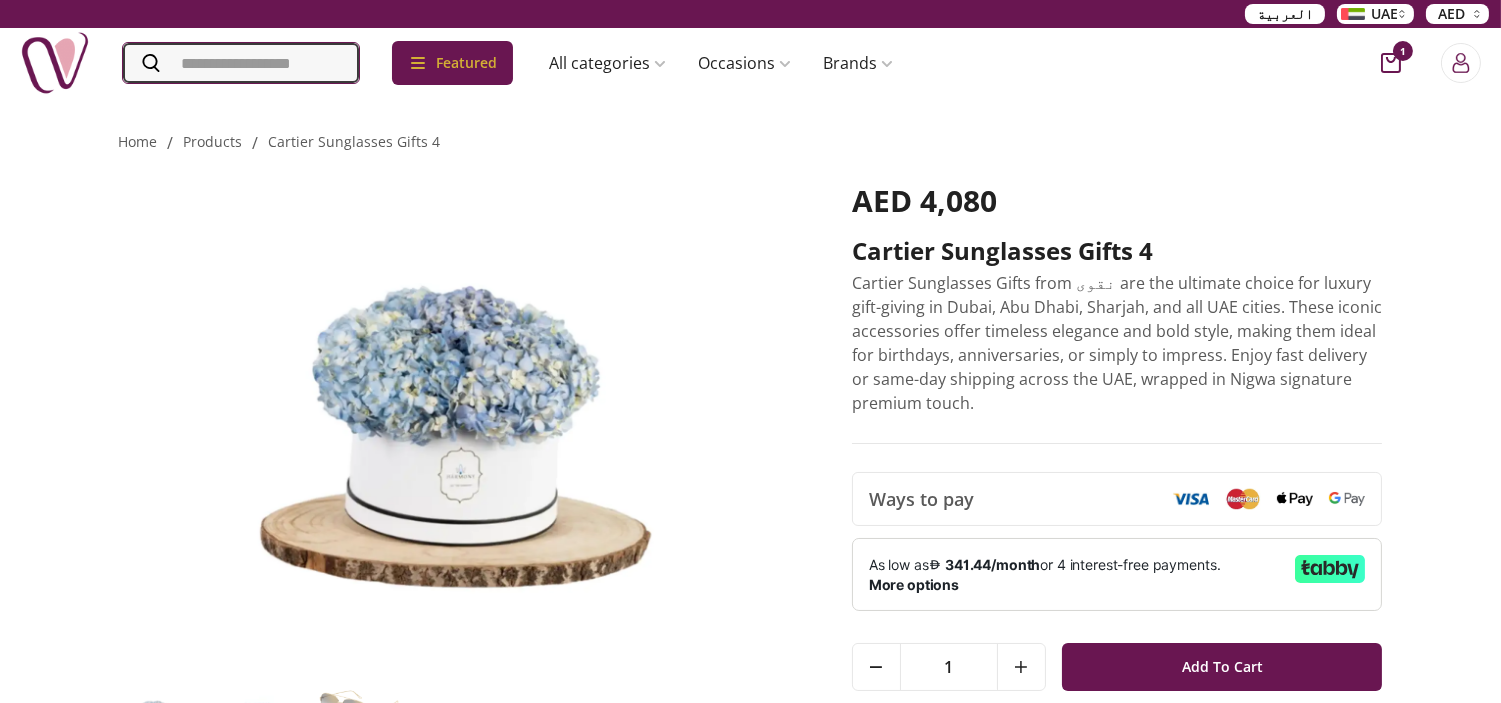 click at bounding box center (241, 63) 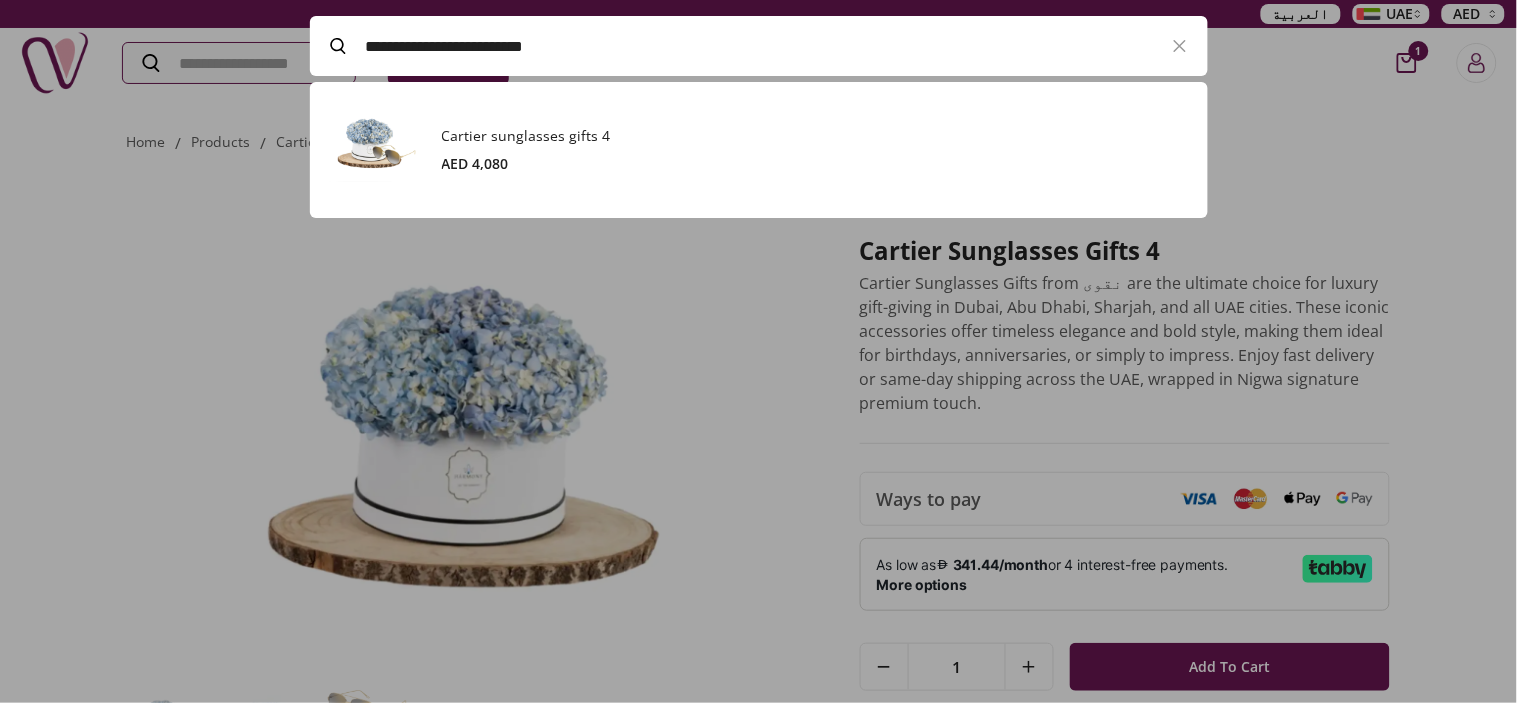 paste on "*" 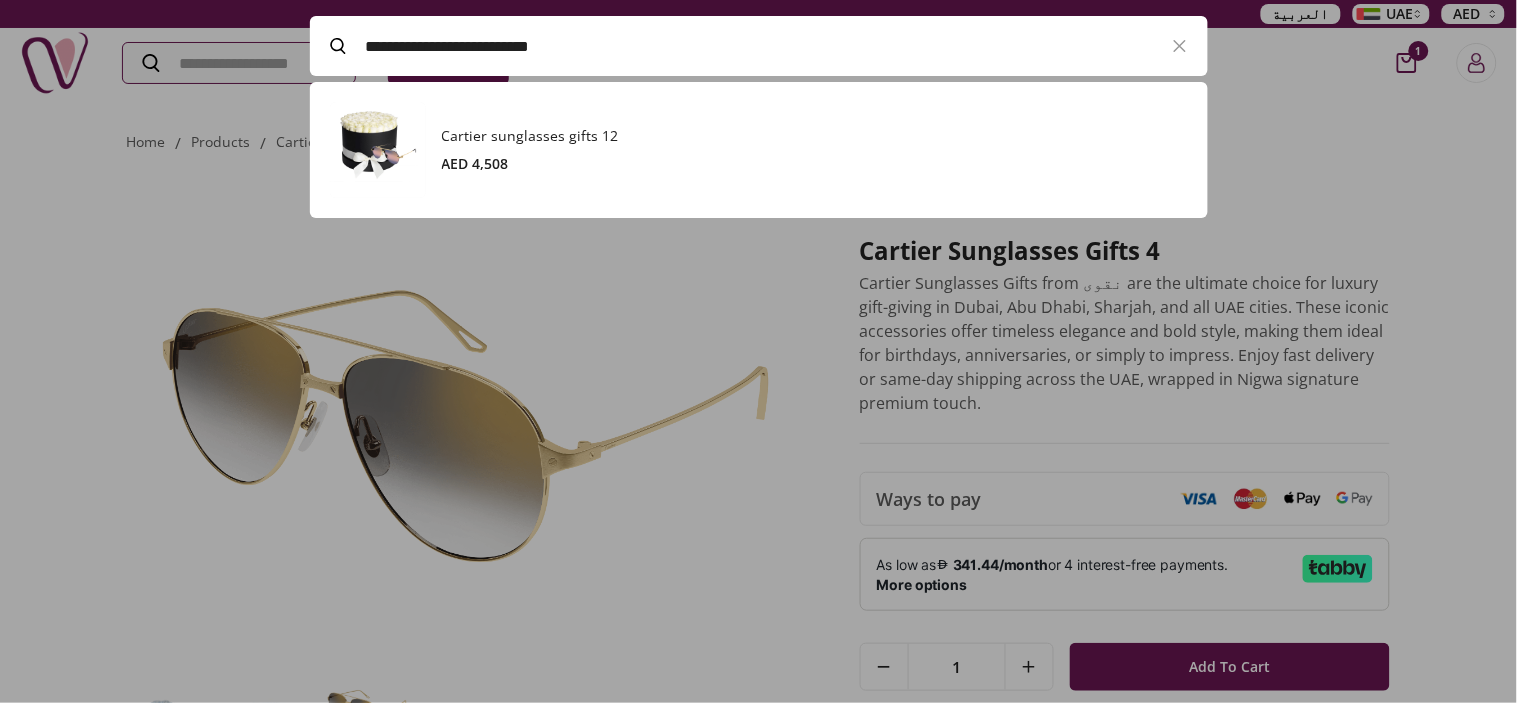 paste on "**********" 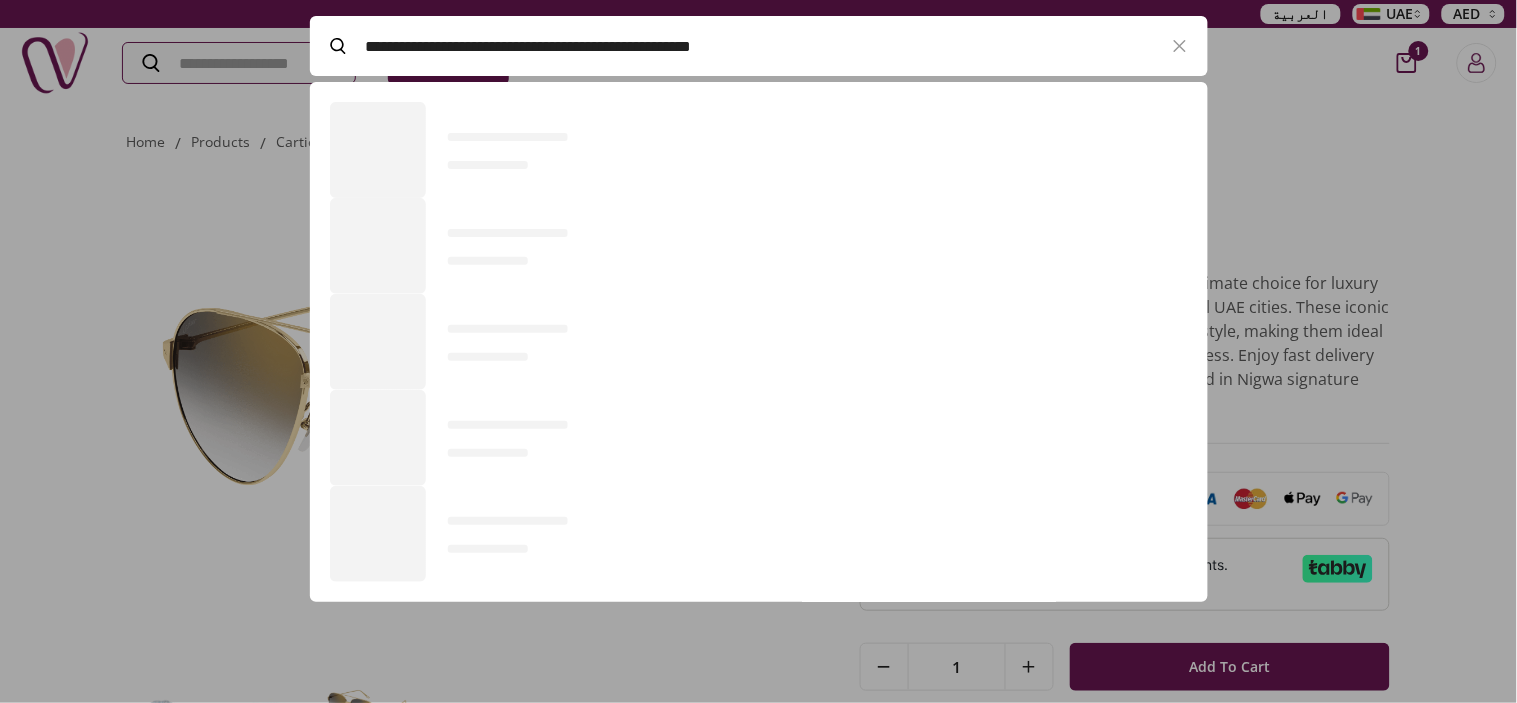 scroll, scrollTop: 0, scrollLeft: 0, axis: both 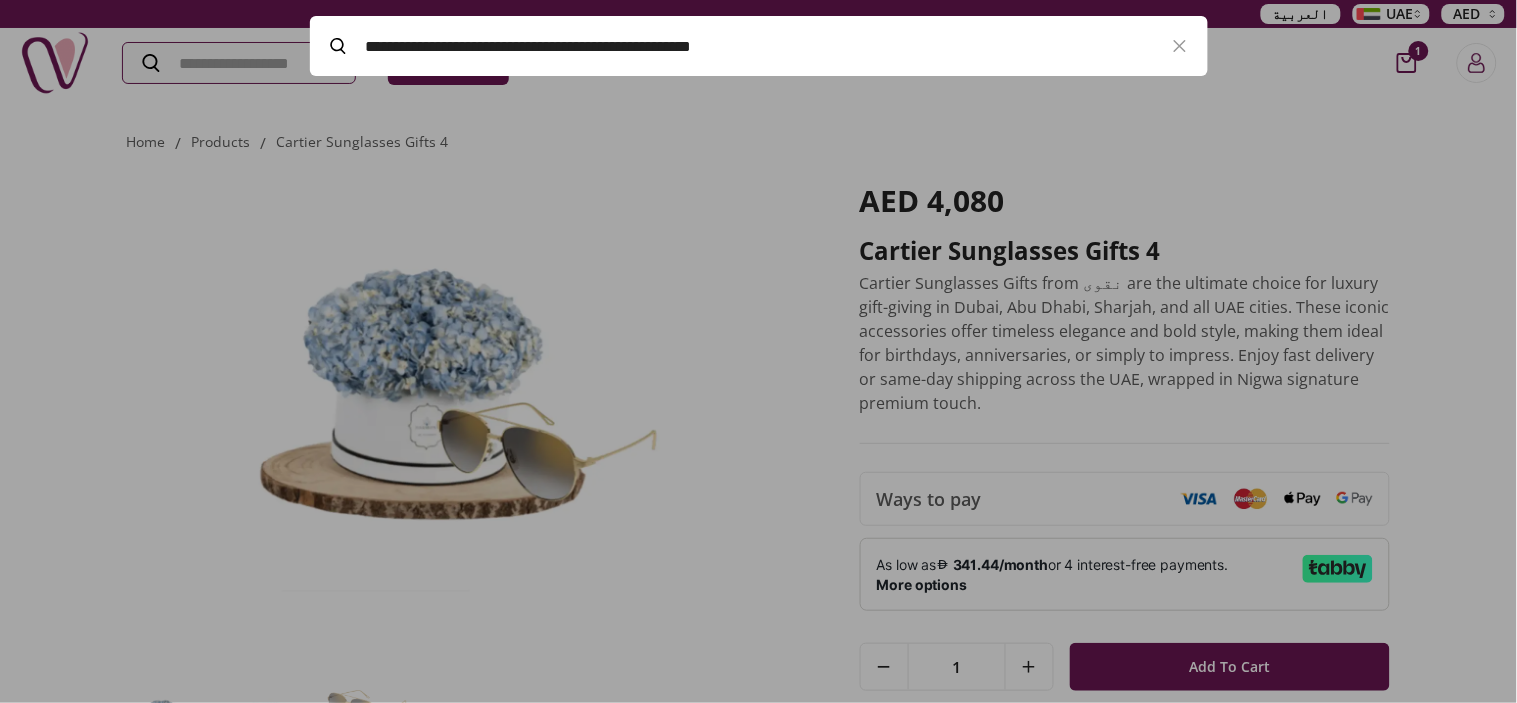 paste 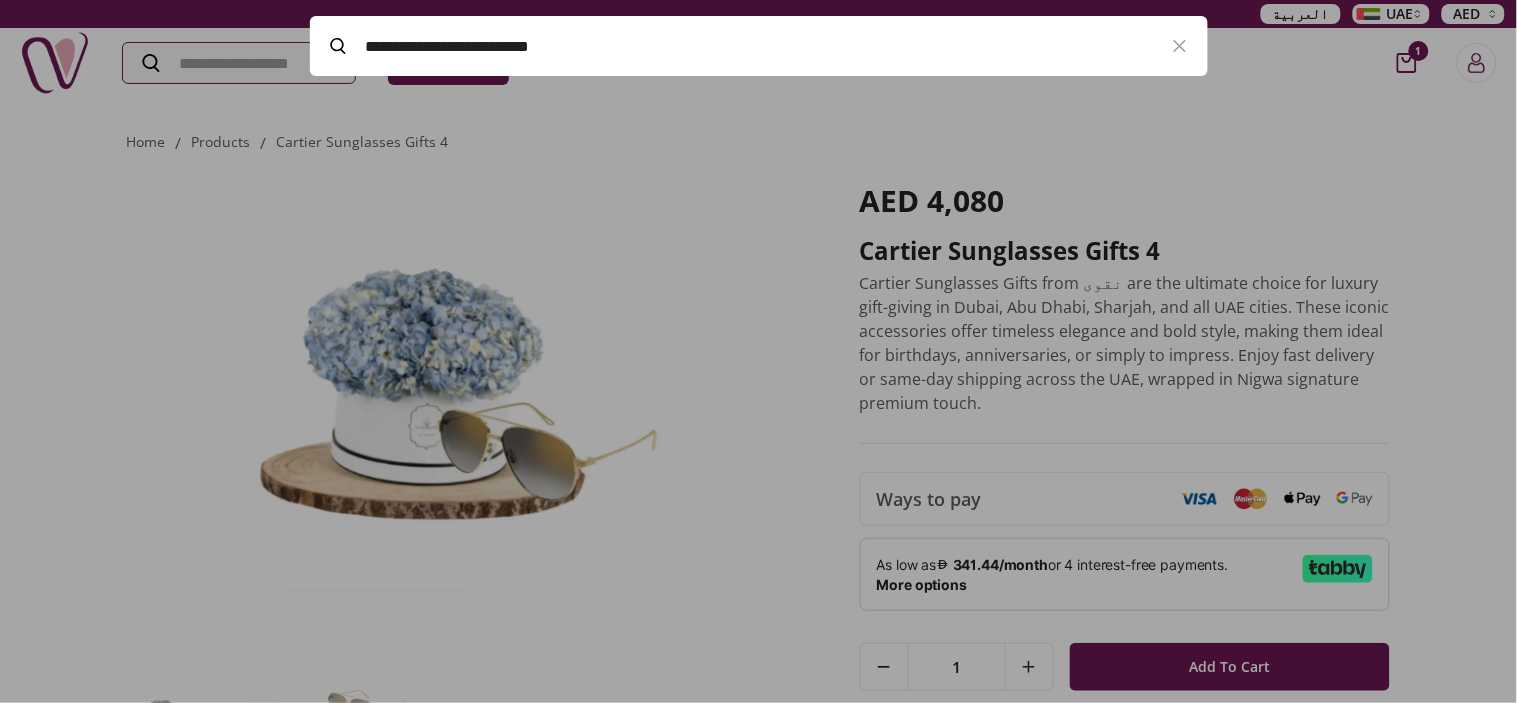 scroll, scrollTop: 136, scrollLeft: 897, axis: both 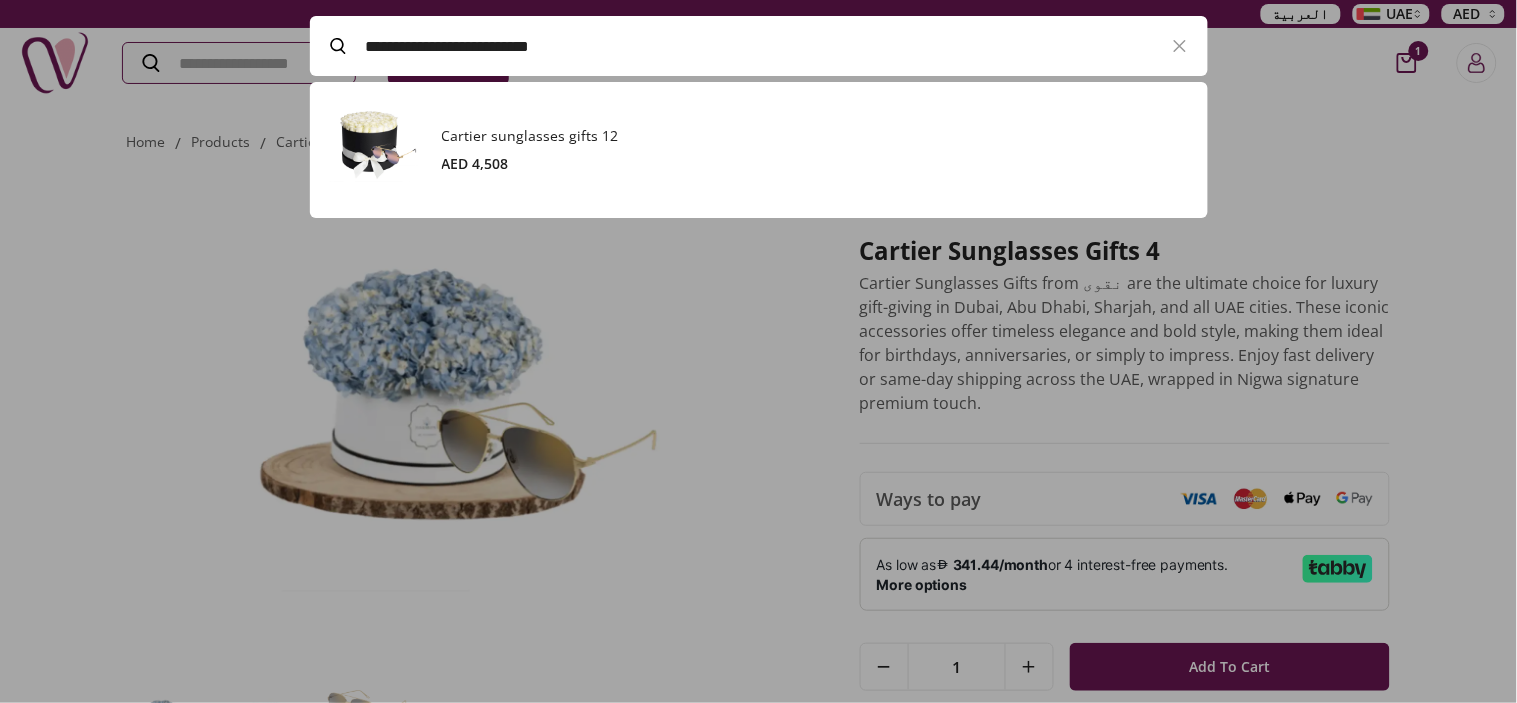 click at bounding box center (513, 163) 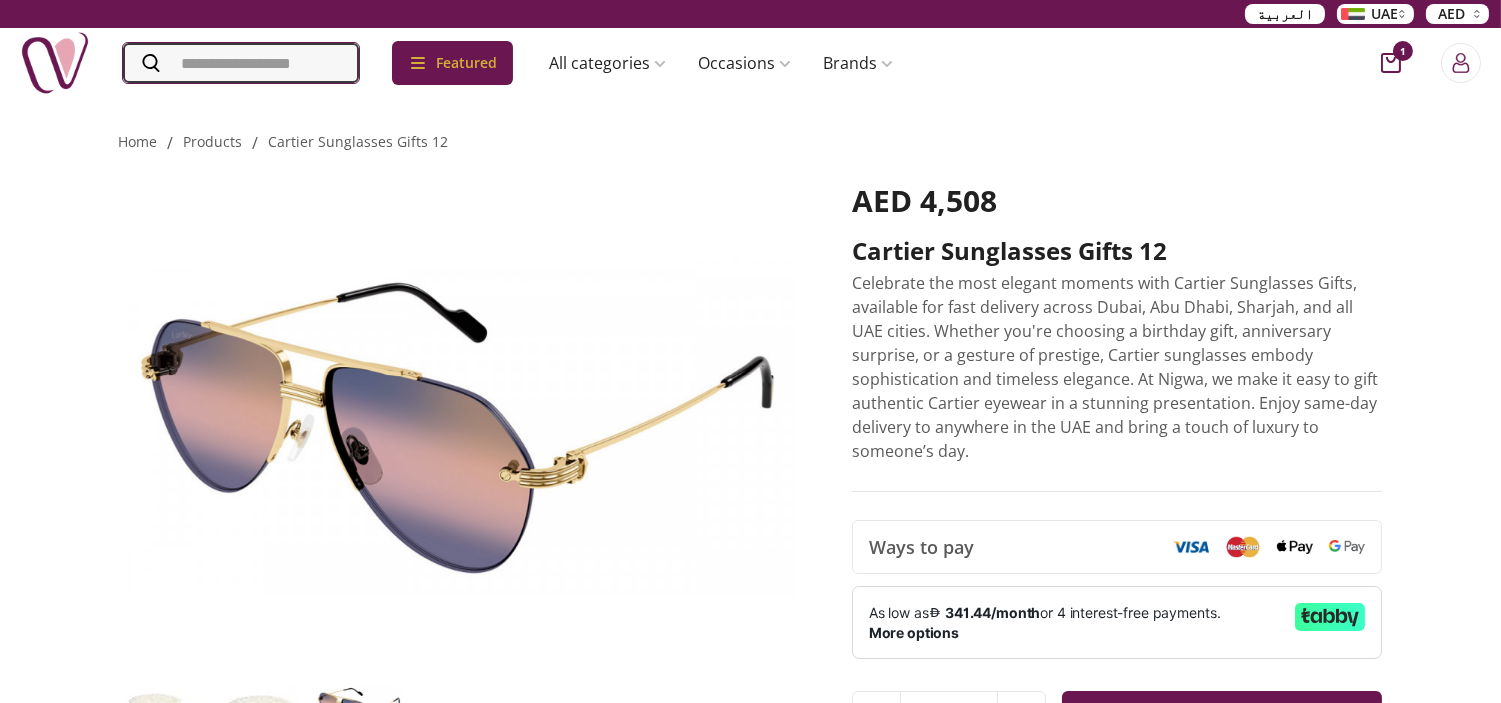 click at bounding box center (241, 63) 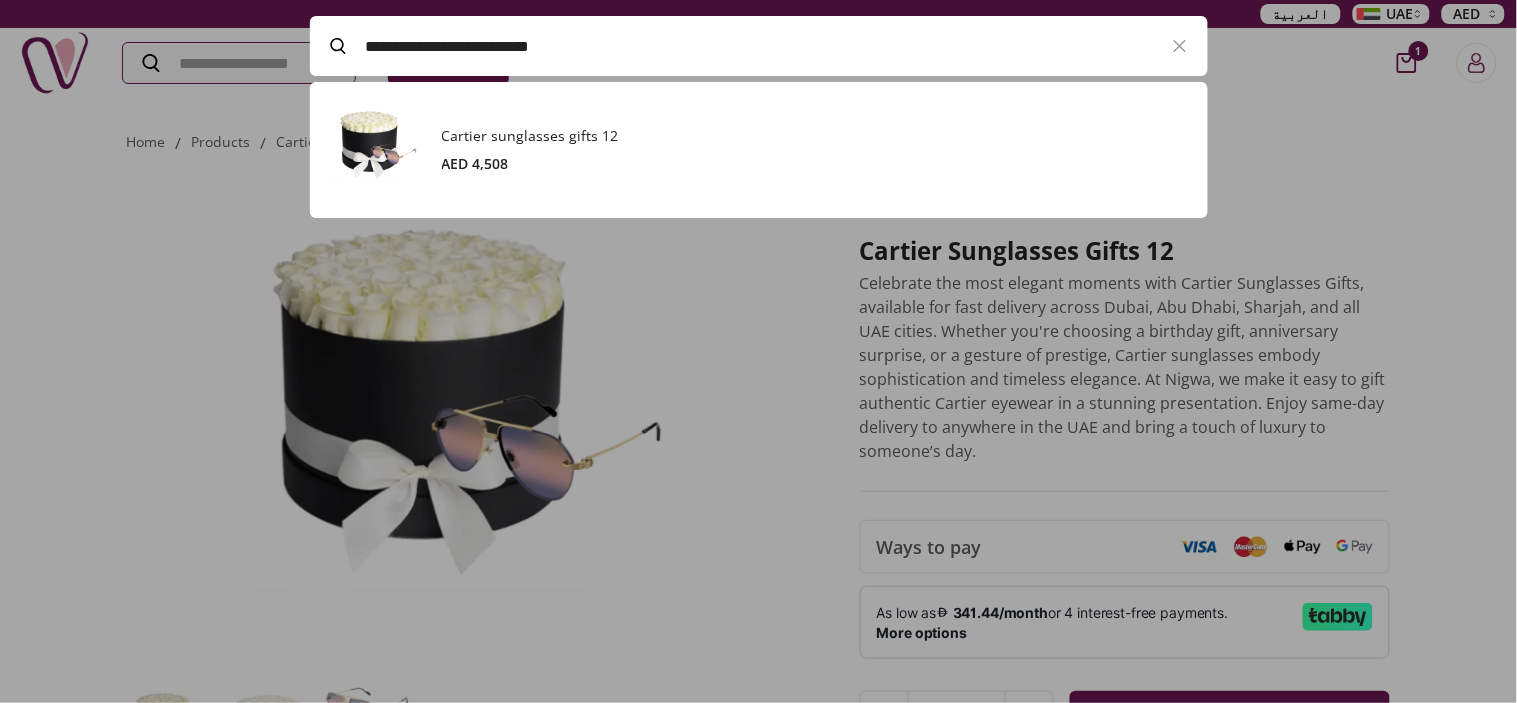 paste 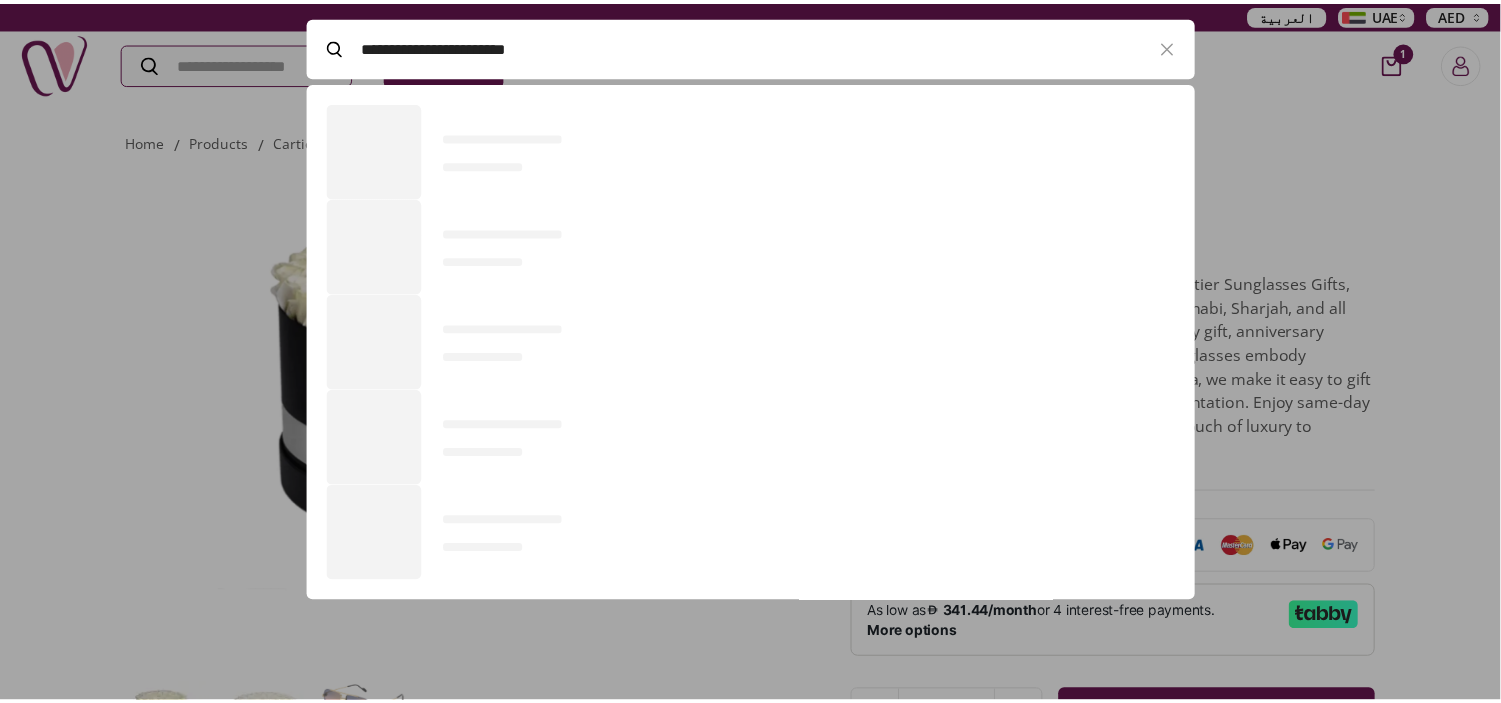 scroll, scrollTop: 136, scrollLeft: 897, axis: both 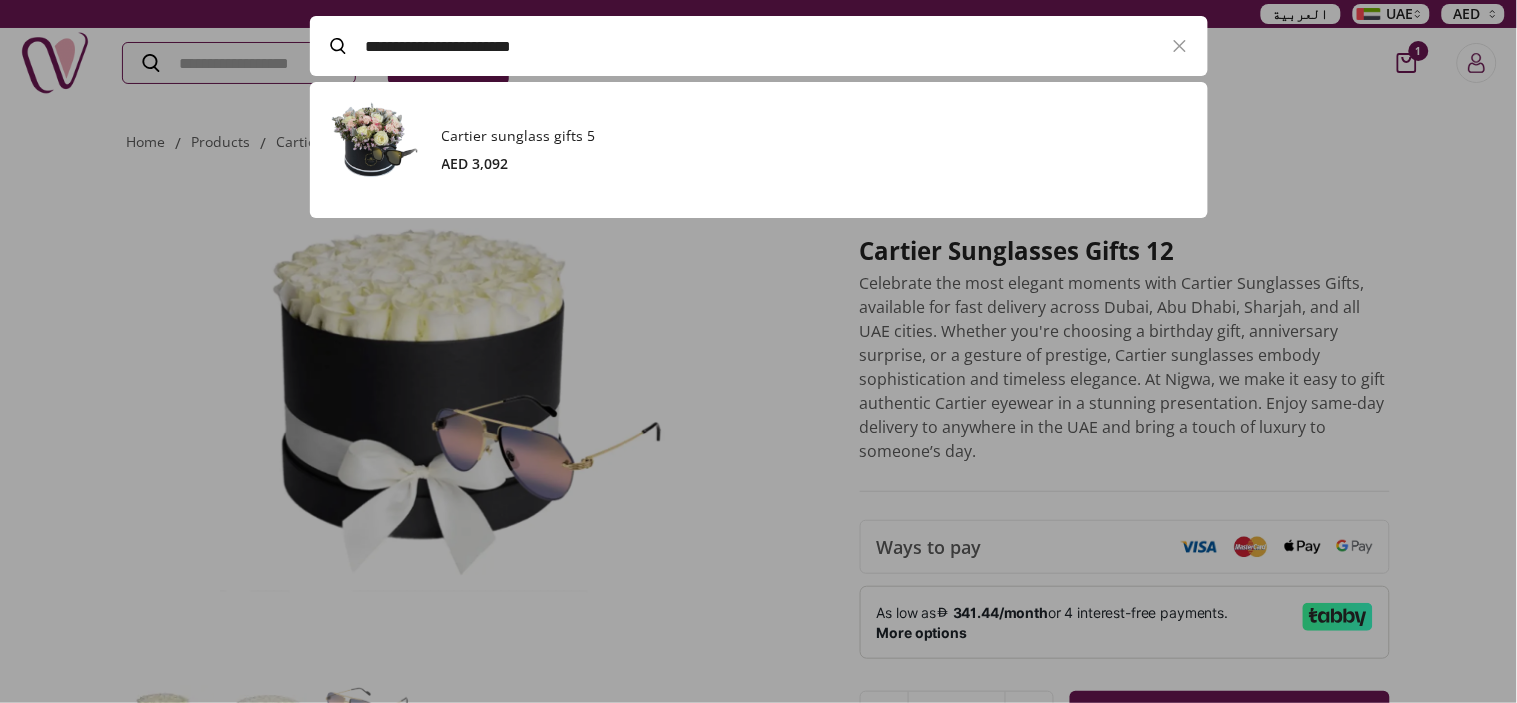 drag, startPoint x: 546, startPoint y: 152, endPoint x: 592, endPoint y: 174, distance: 50.990196 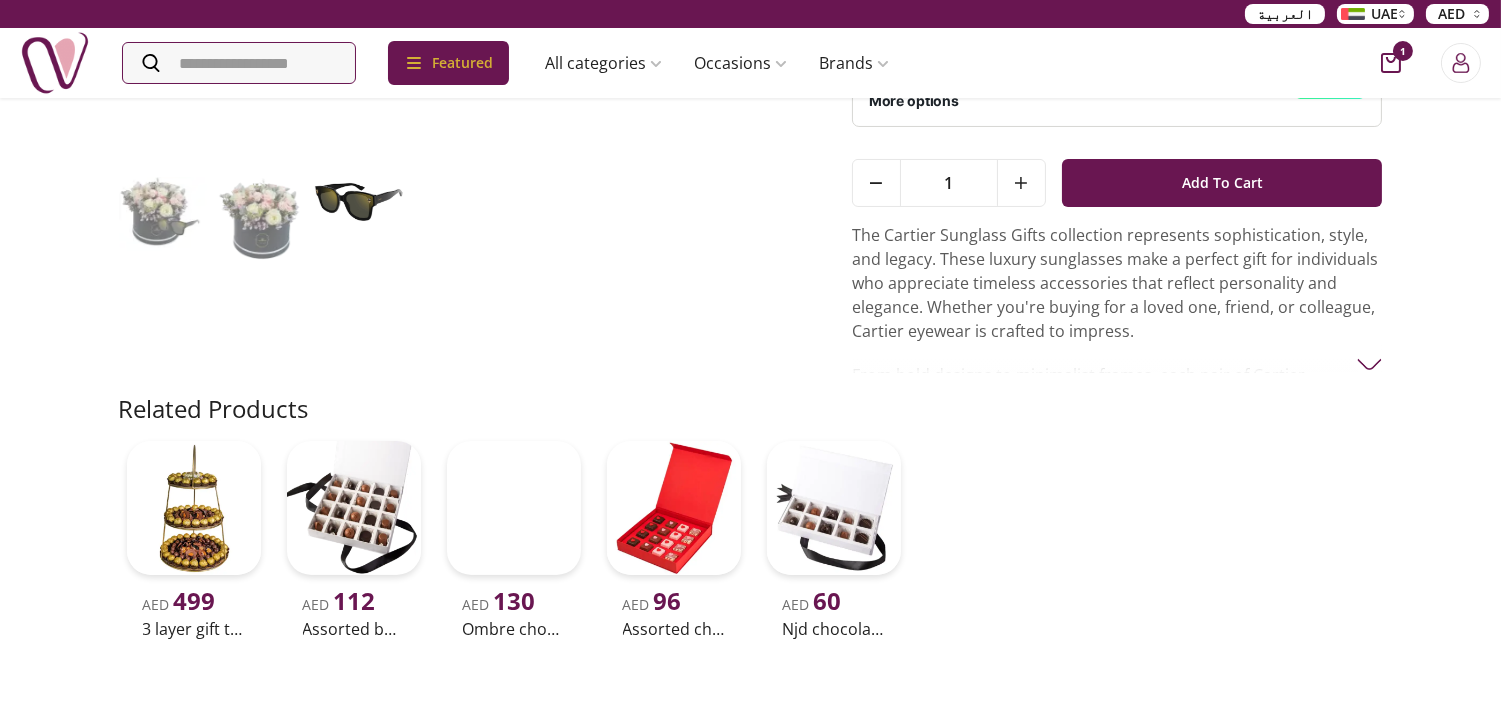 scroll, scrollTop: 470, scrollLeft: 0, axis: vertical 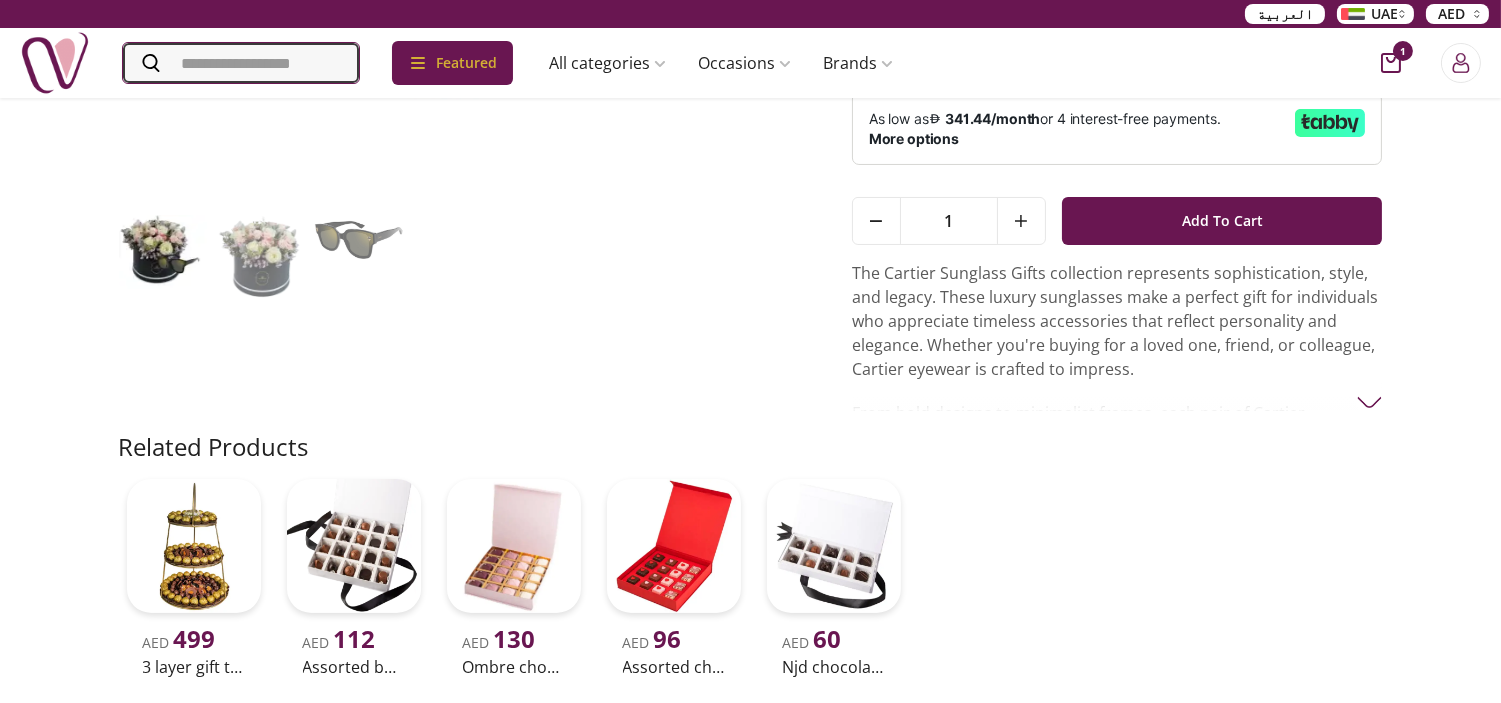 click at bounding box center (241, 63) 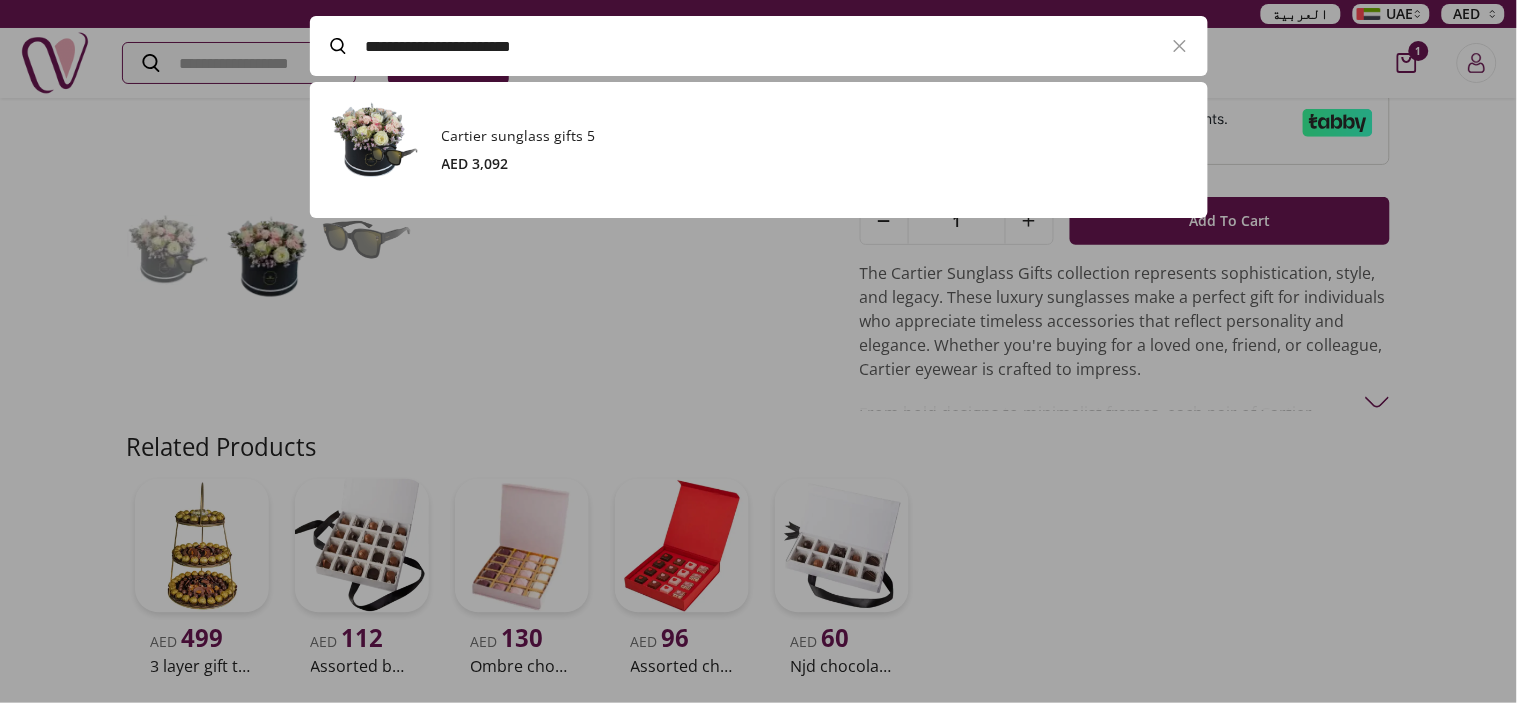 click on "Cartier sunglass gifts 5" at bounding box center (815, 136) 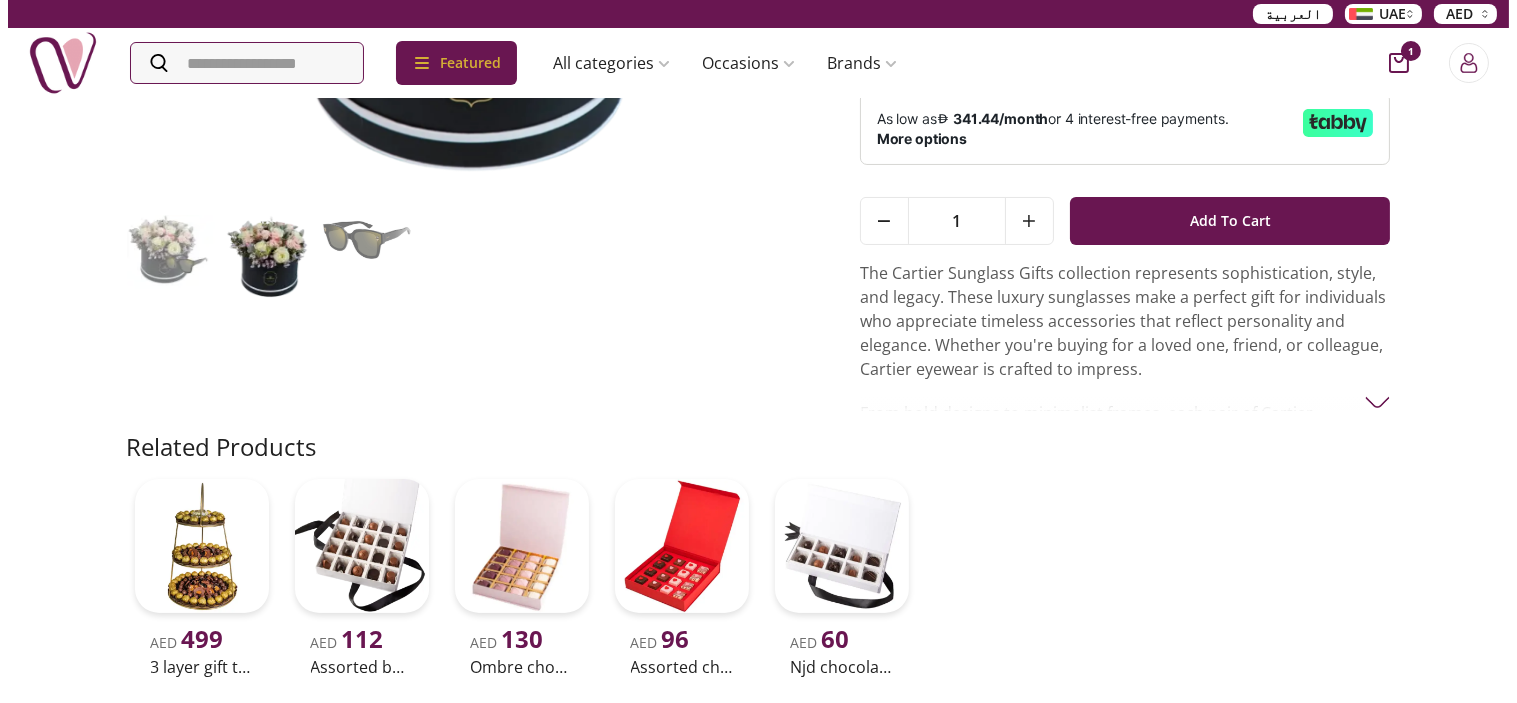 scroll, scrollTop: 0, scrollLeft: 0, axis: both 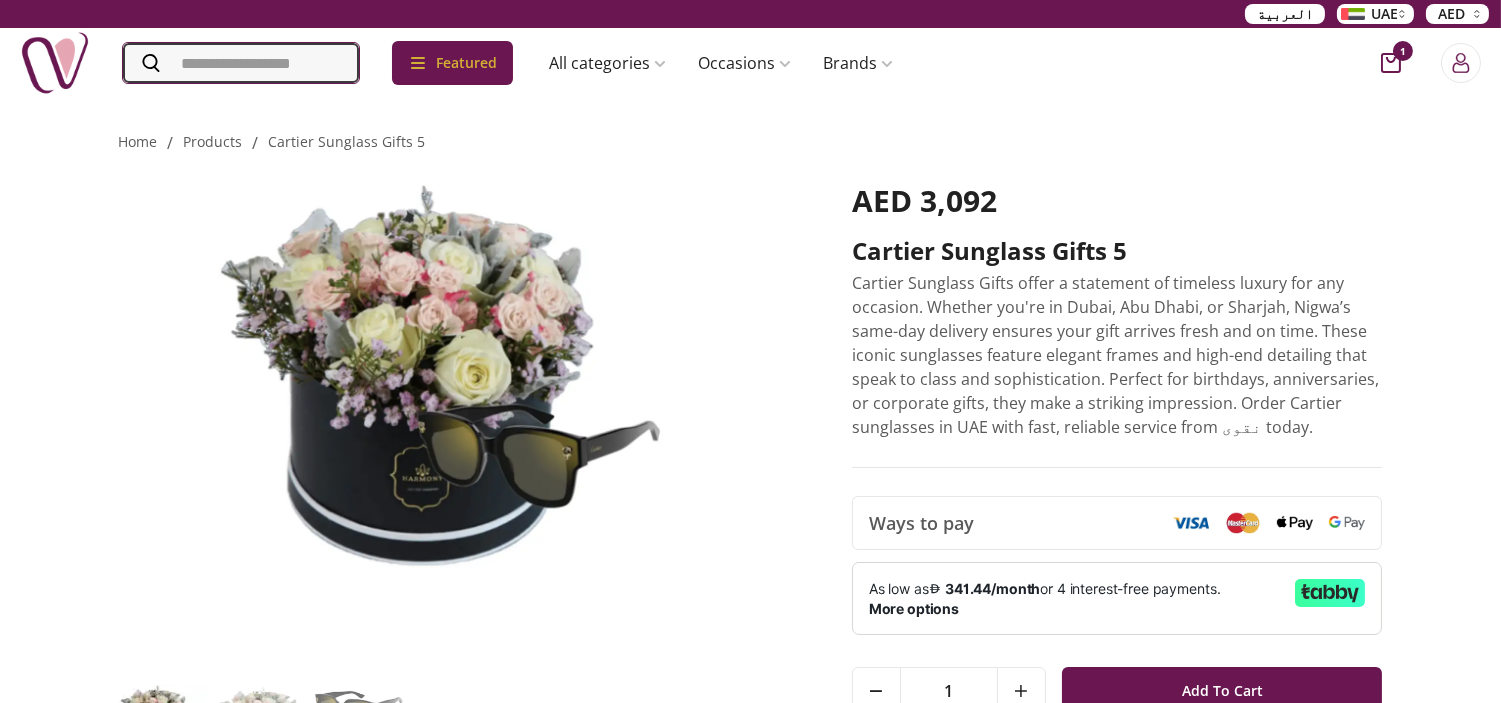 click at bounding box center [241, 63] 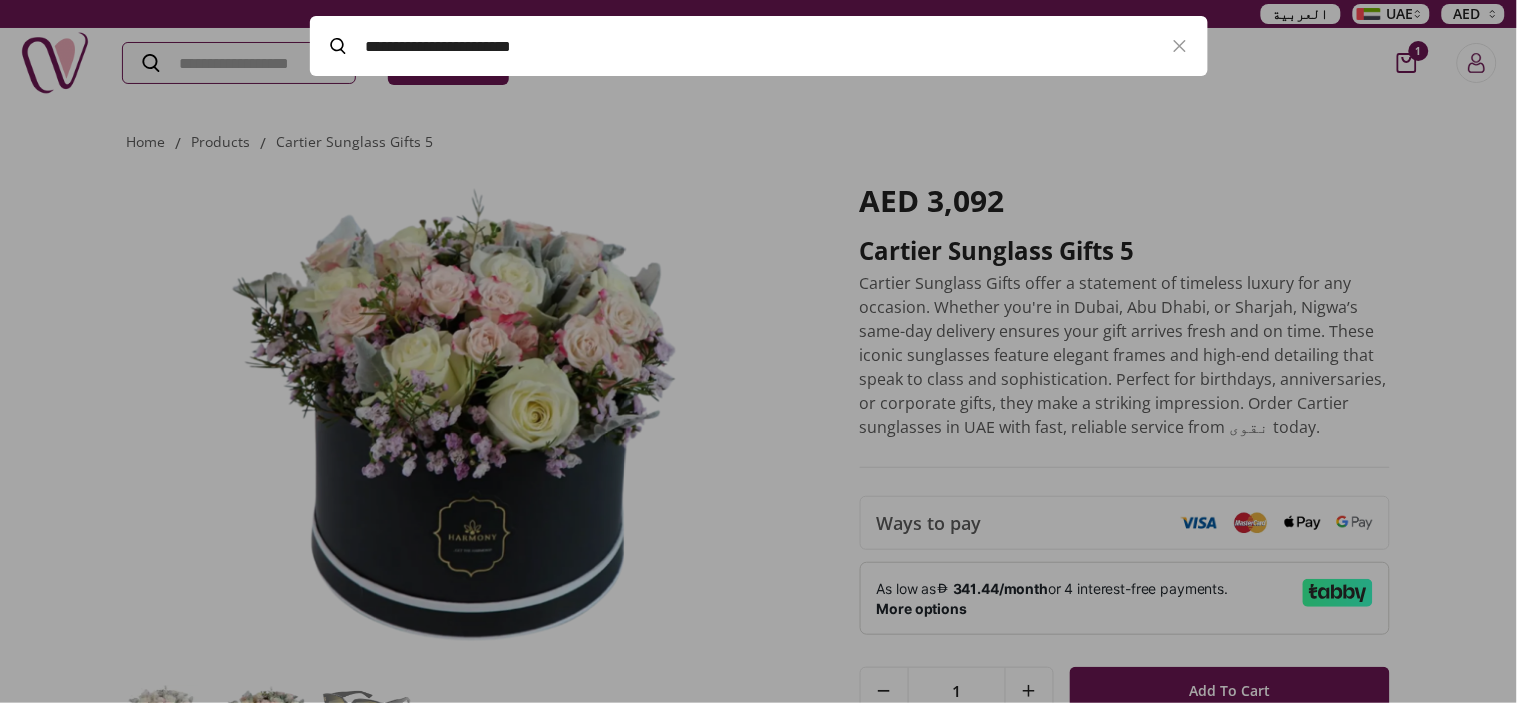 scroll, scrollTop: 0, scrollLeft: 0, axis: both 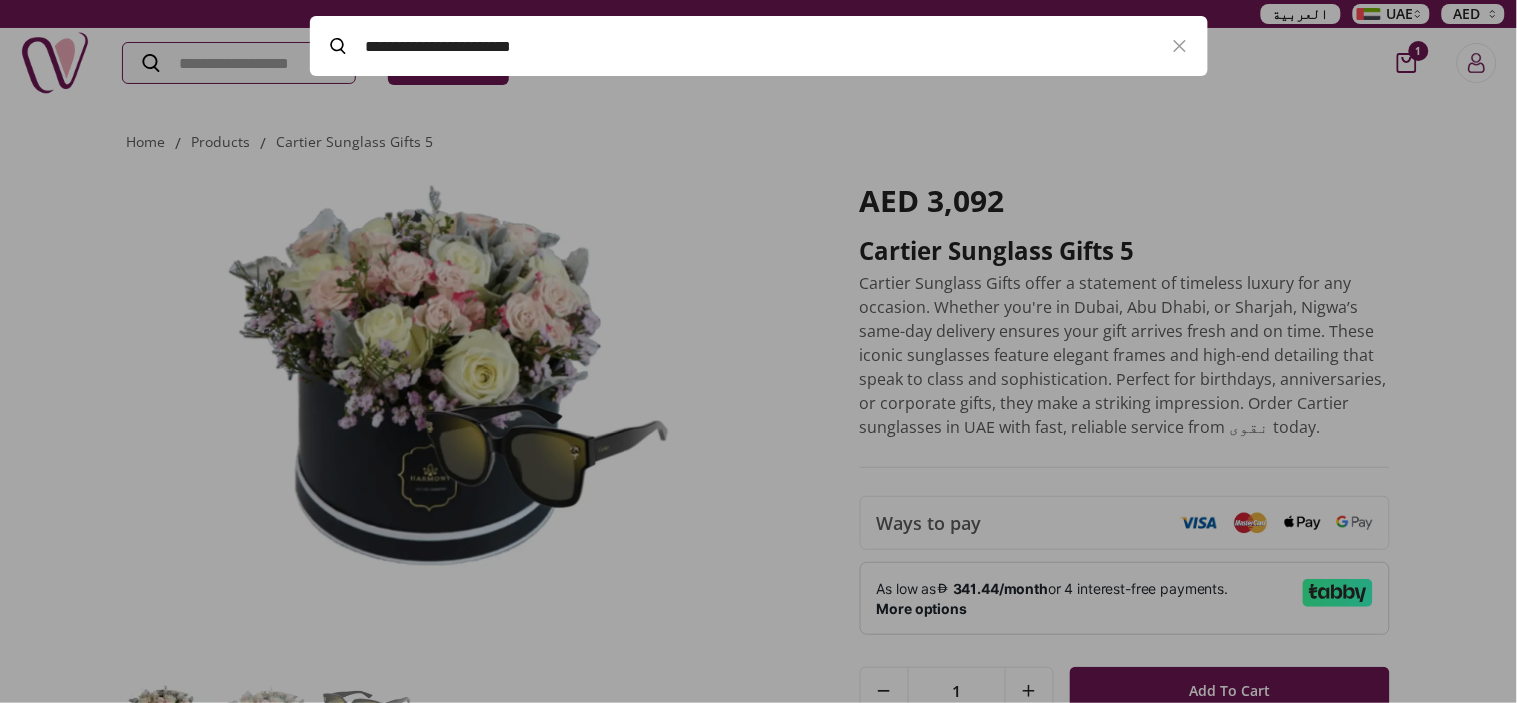 click on "**********" at bounding box center [759, 46] 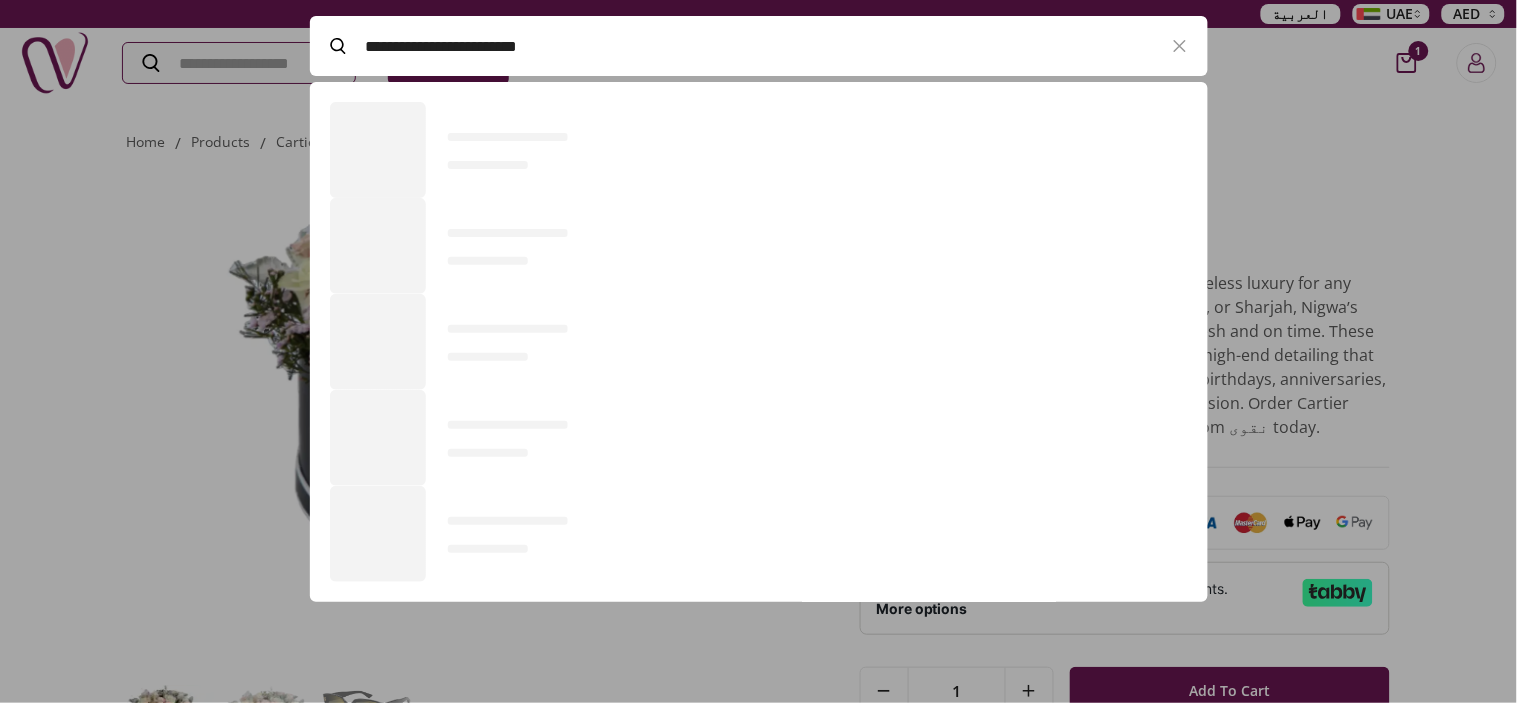 scroll, scrollTop: 0, scrollLeft: 0, axis: both 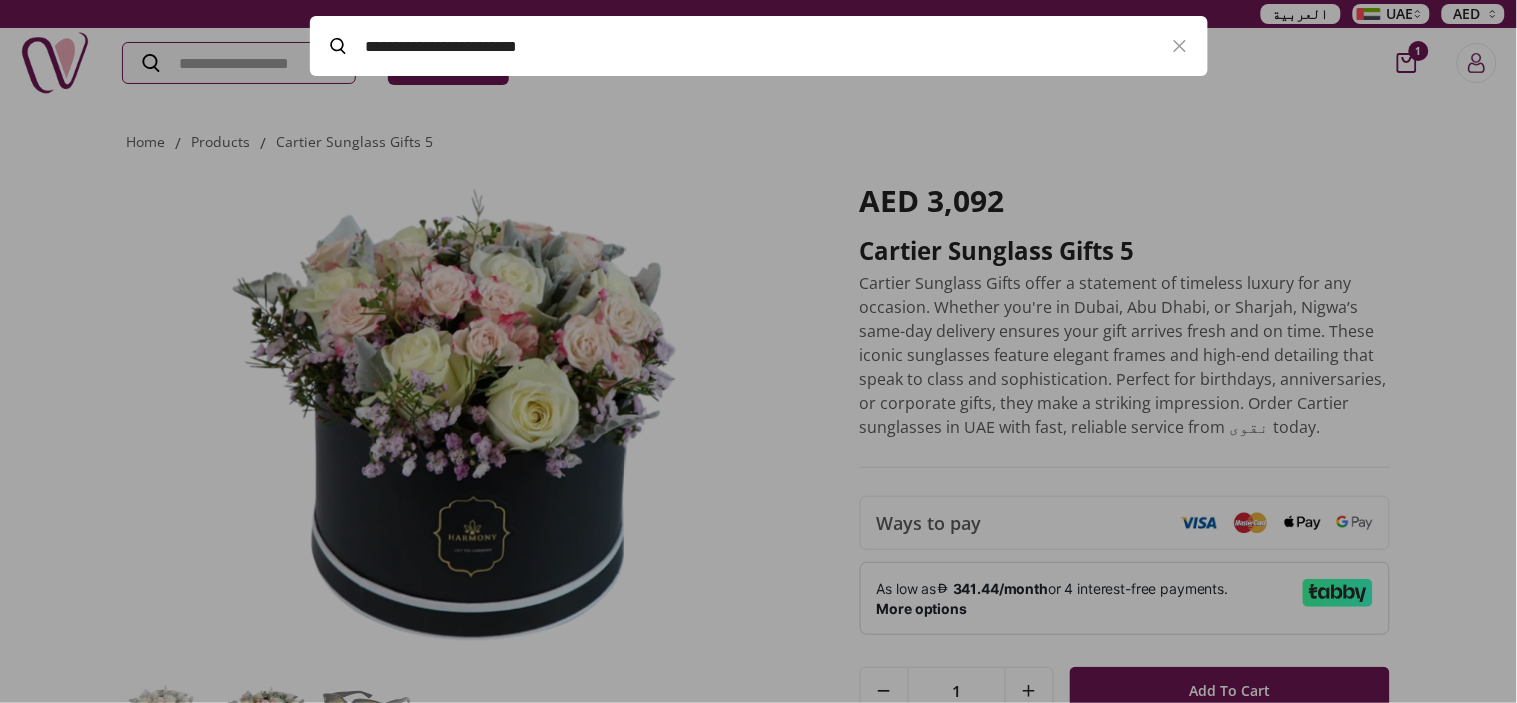 click on "**********" at bounding box center [759, 46] 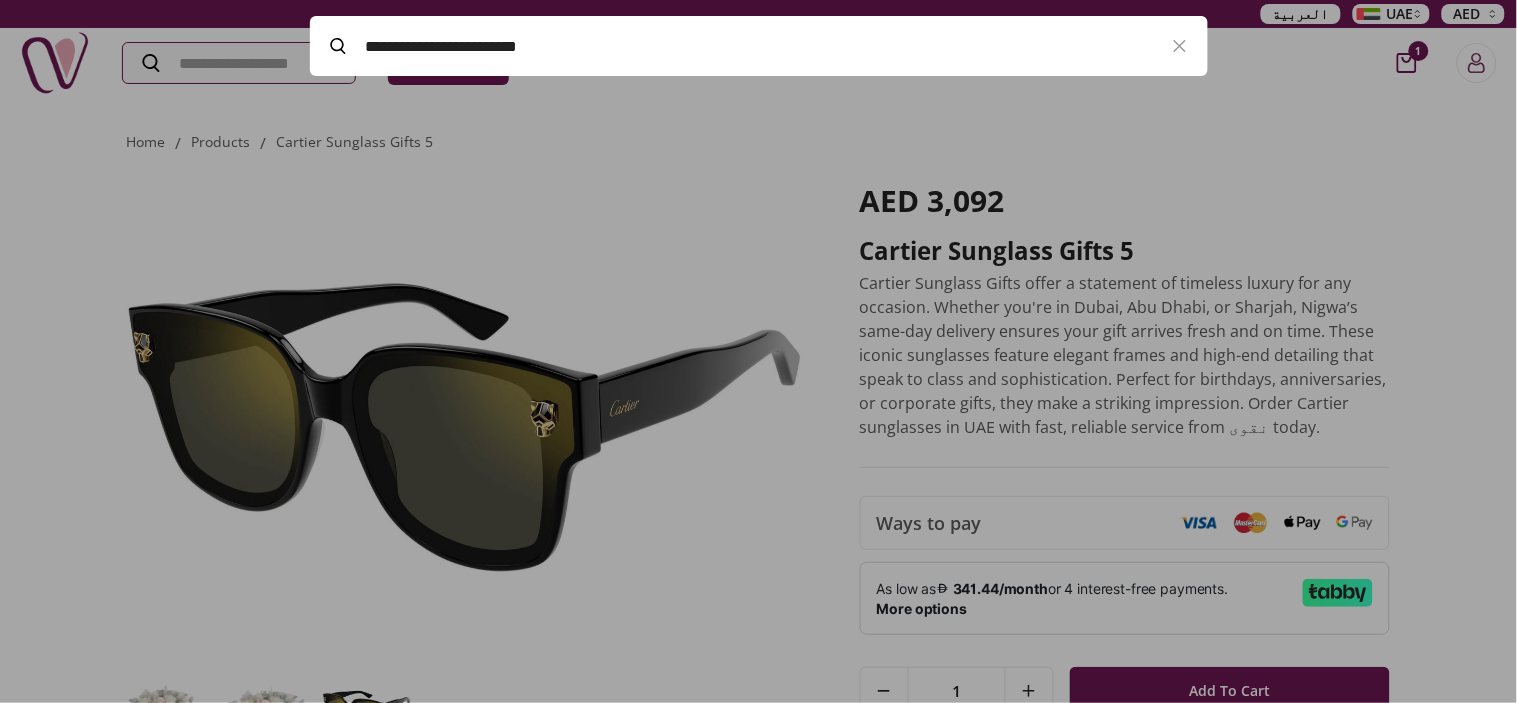 paste on "*" 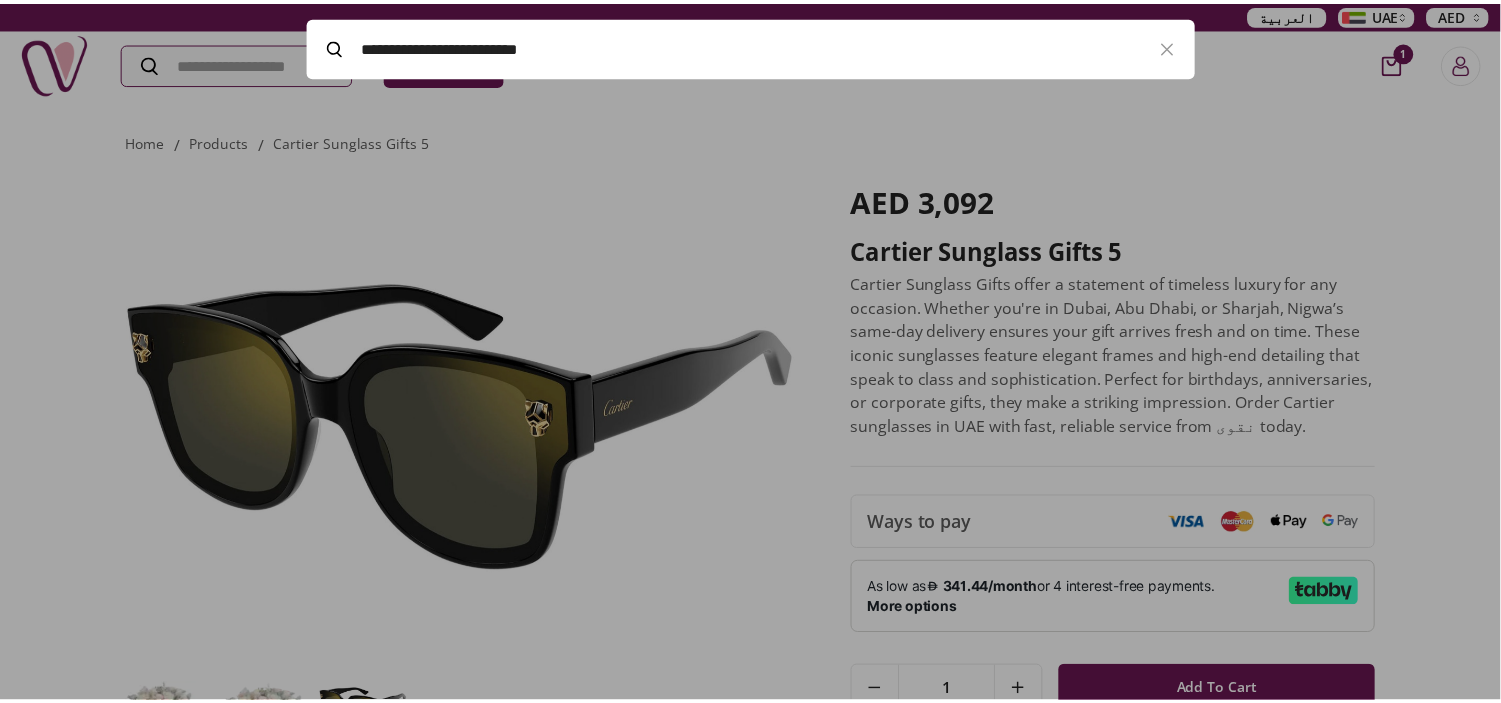 scroll, scrollTop: 136, scrollLeft: 897, axis: both 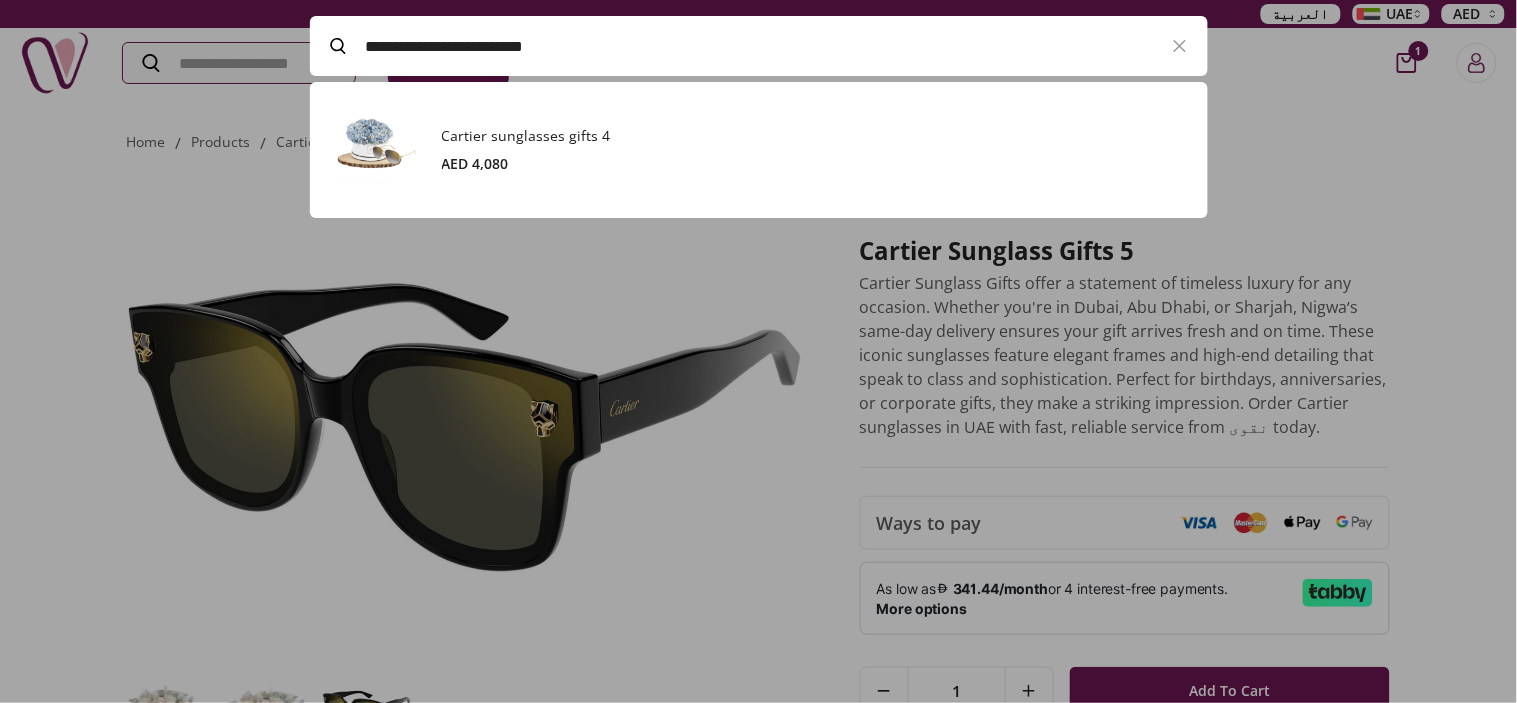 click on "Cartier sunglasses gifts 4" at bounding box center [815, 136] 